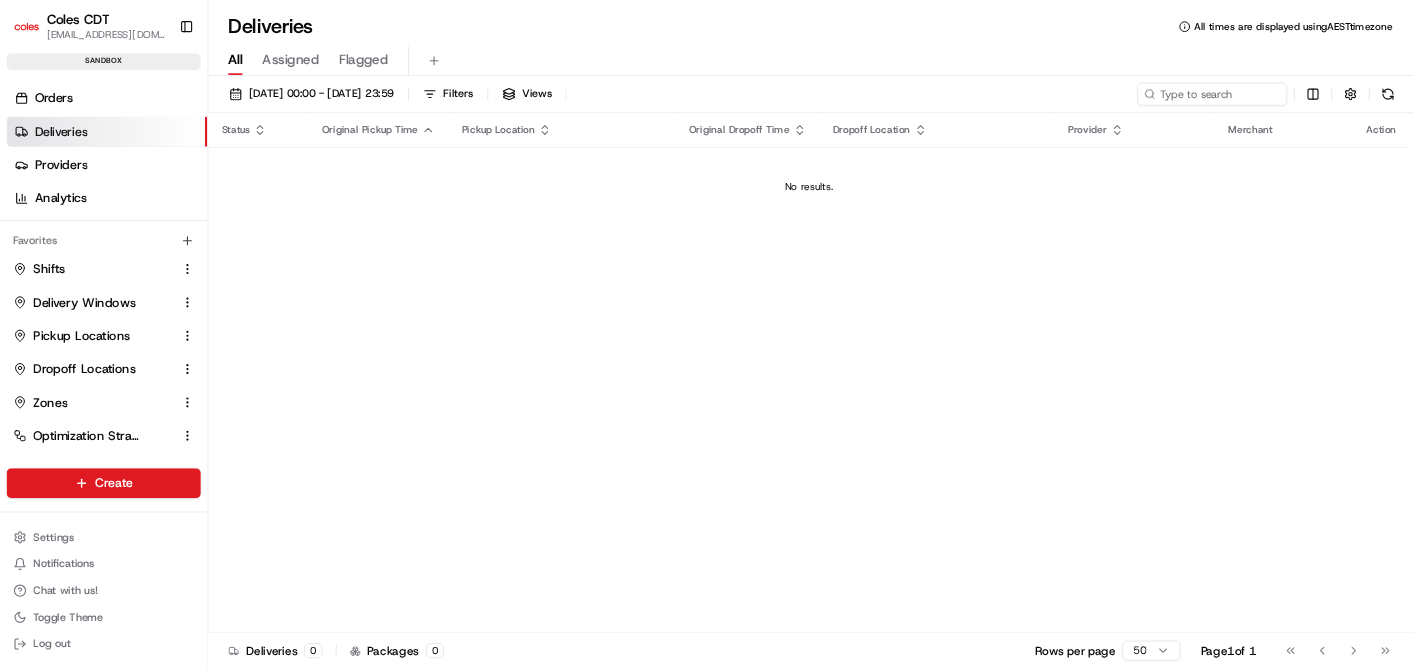 scroll, scrollTop: 0, scrollLeft: 0, axis: both 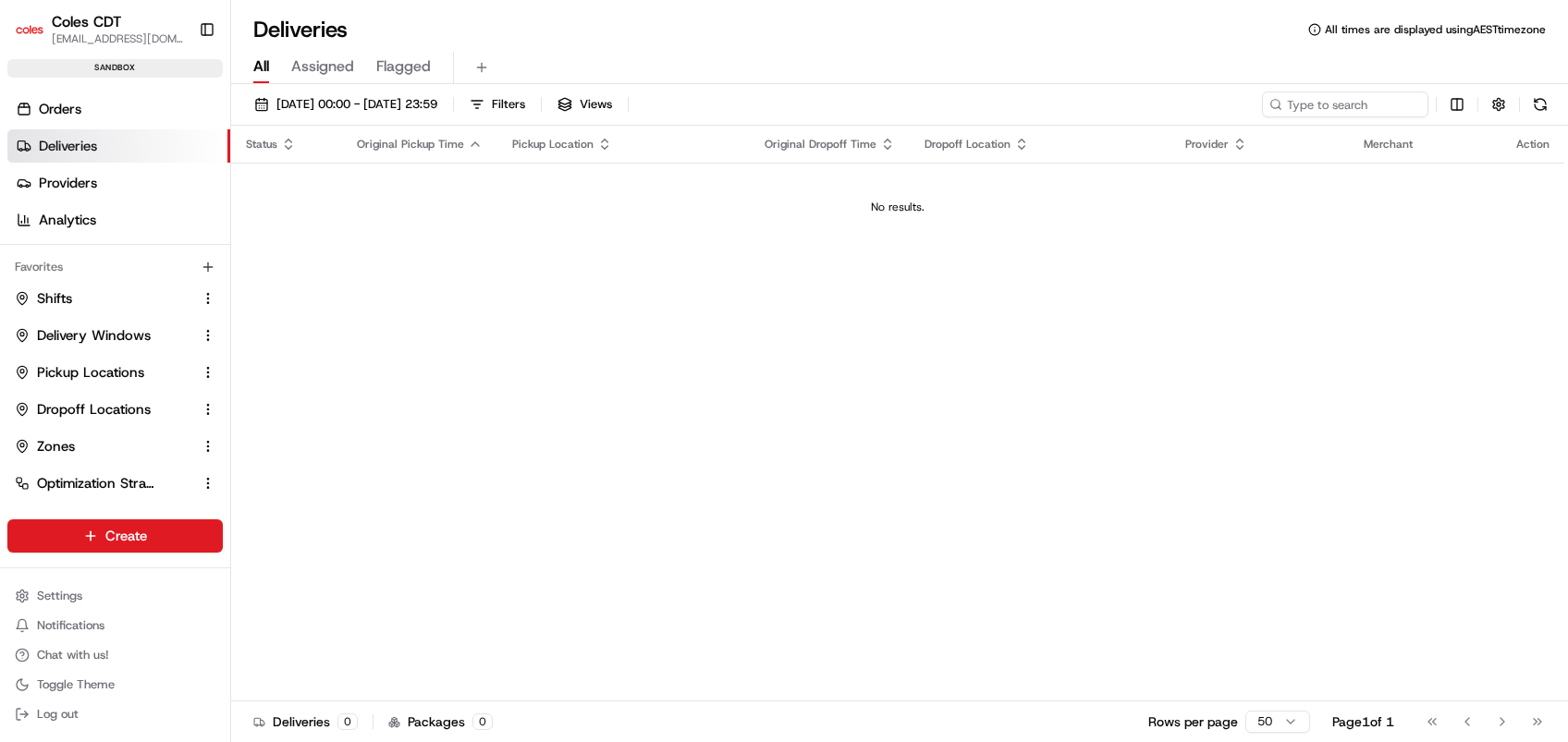 drag, startPoint x: 1430, startPoint y: 0, endPoint x: 949, endPoint y: 295, distance: 564.257 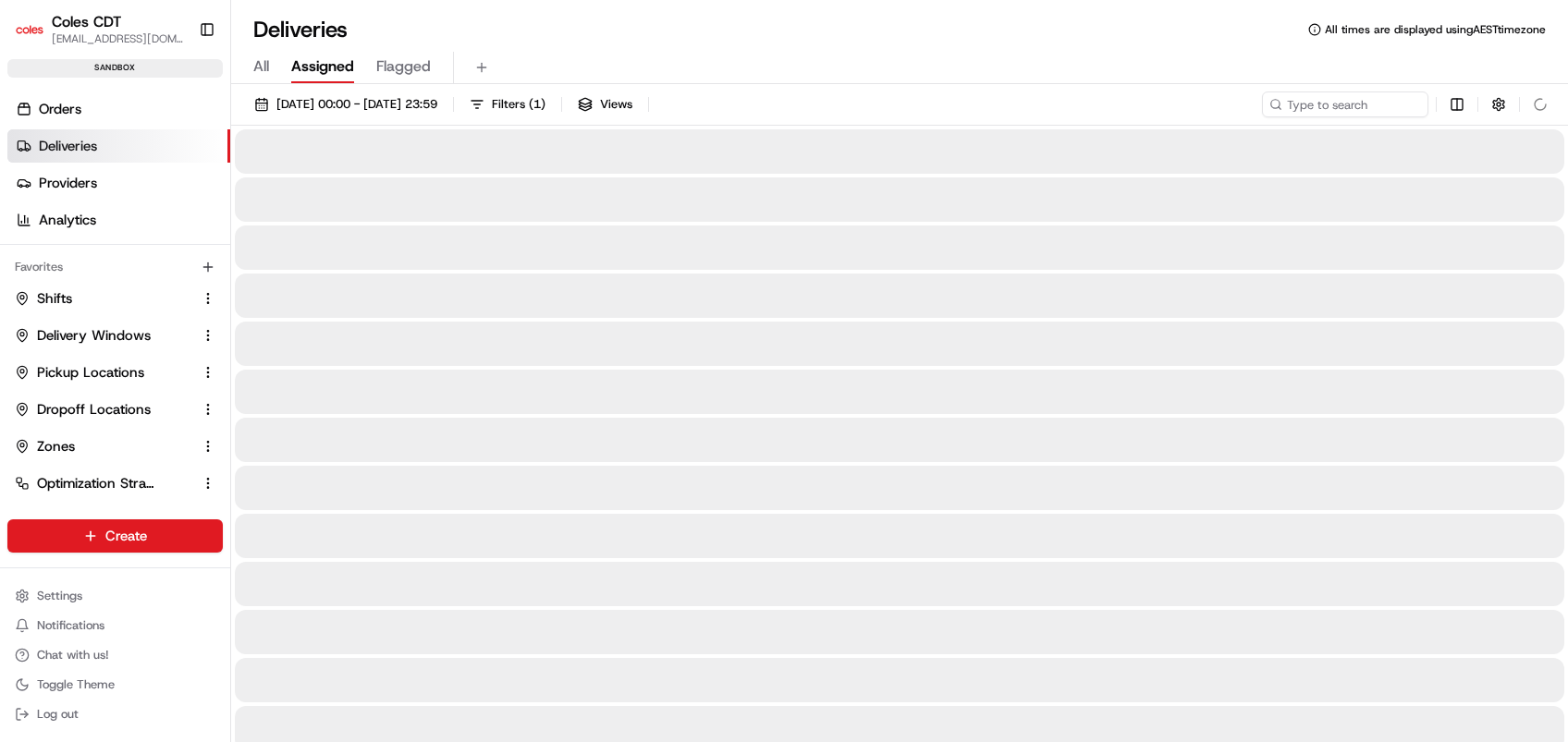 click on "Assigned" at bounding box center (323, 67) 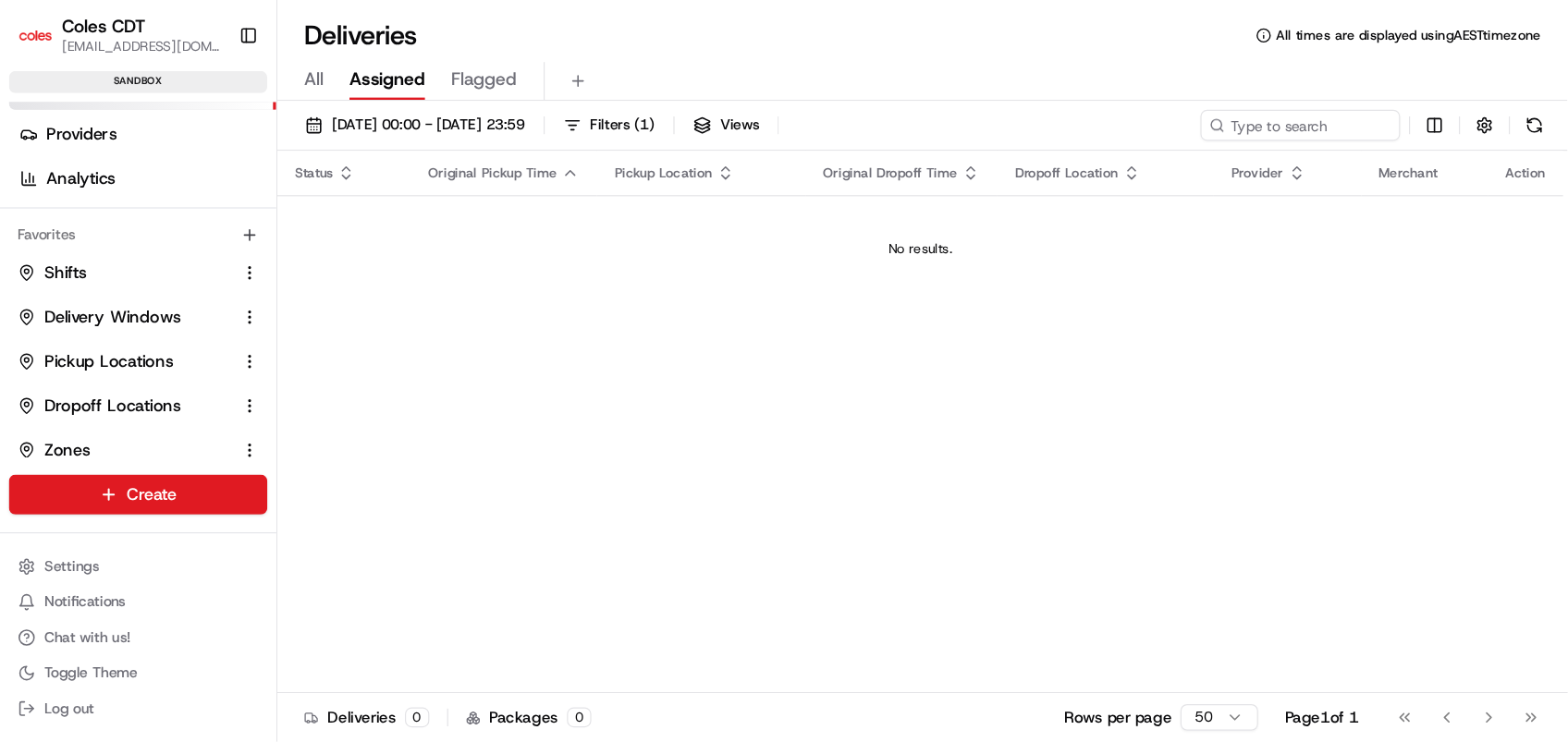 scroll, scrollTop: 0, scrollLeft: 0, axis: both 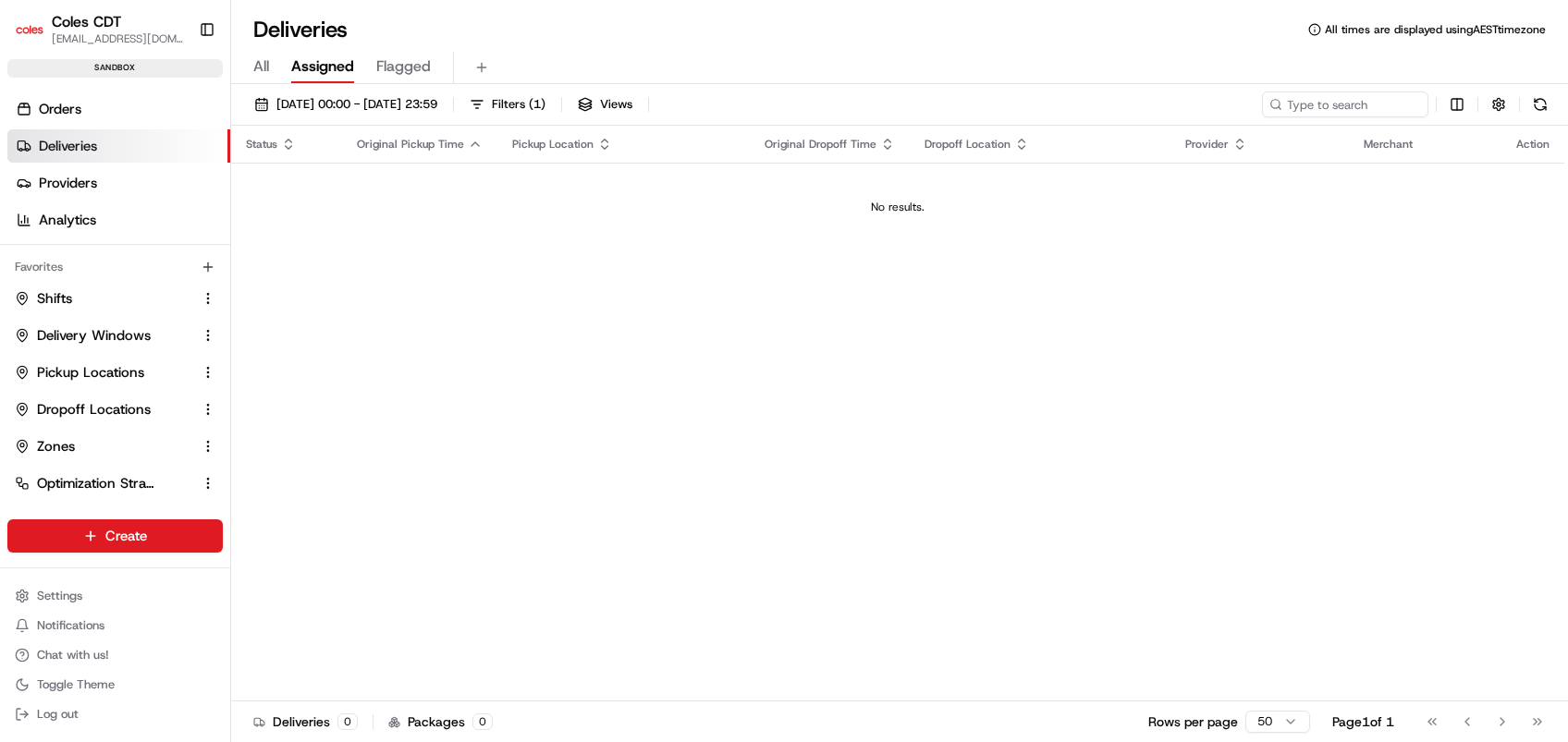 drag, startPoint x: 1197, startPoint y: 0, endPoint x: 865, endPoint y: 414, distance: 530.6788 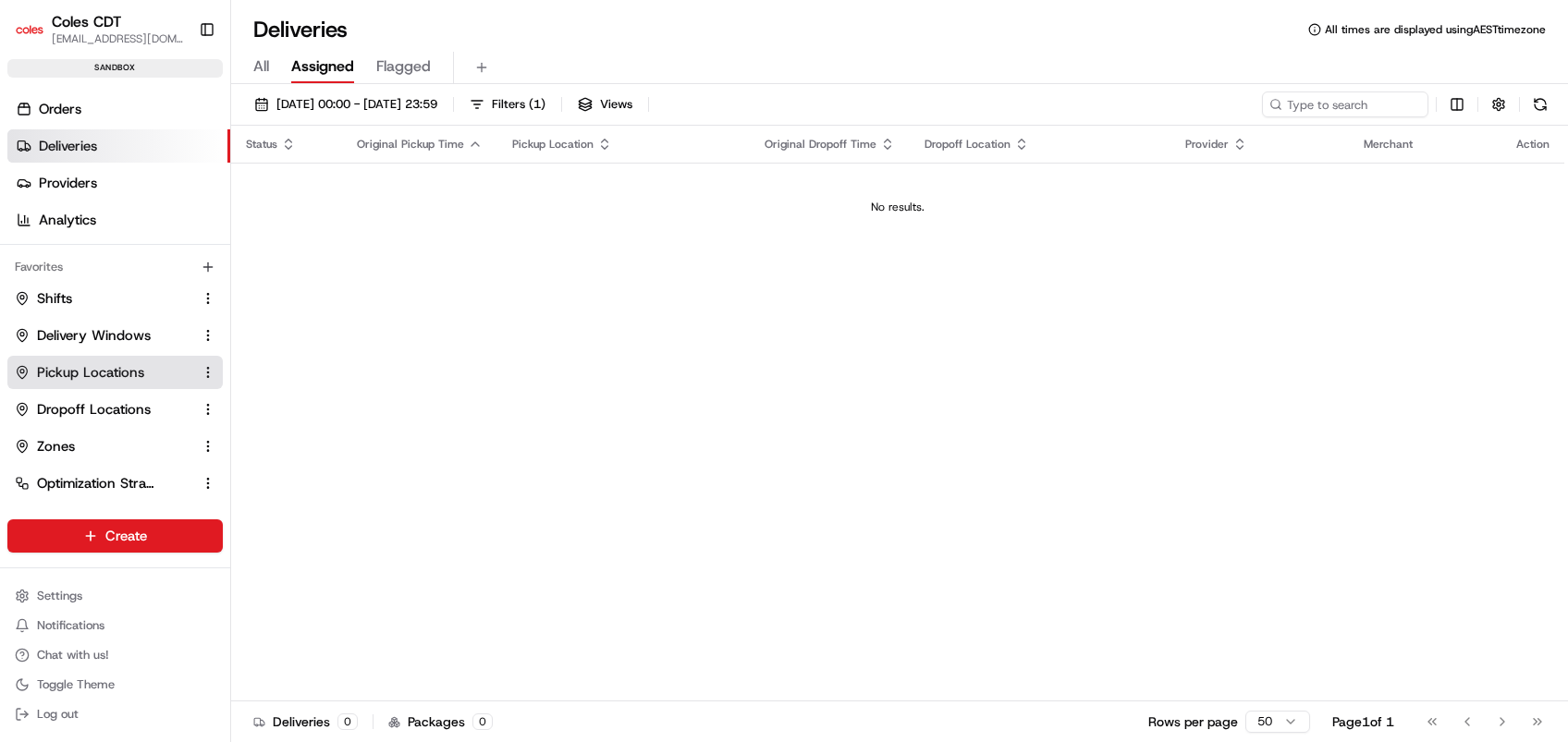 click on "Pickup Locations" at bounding box center [91, 372] 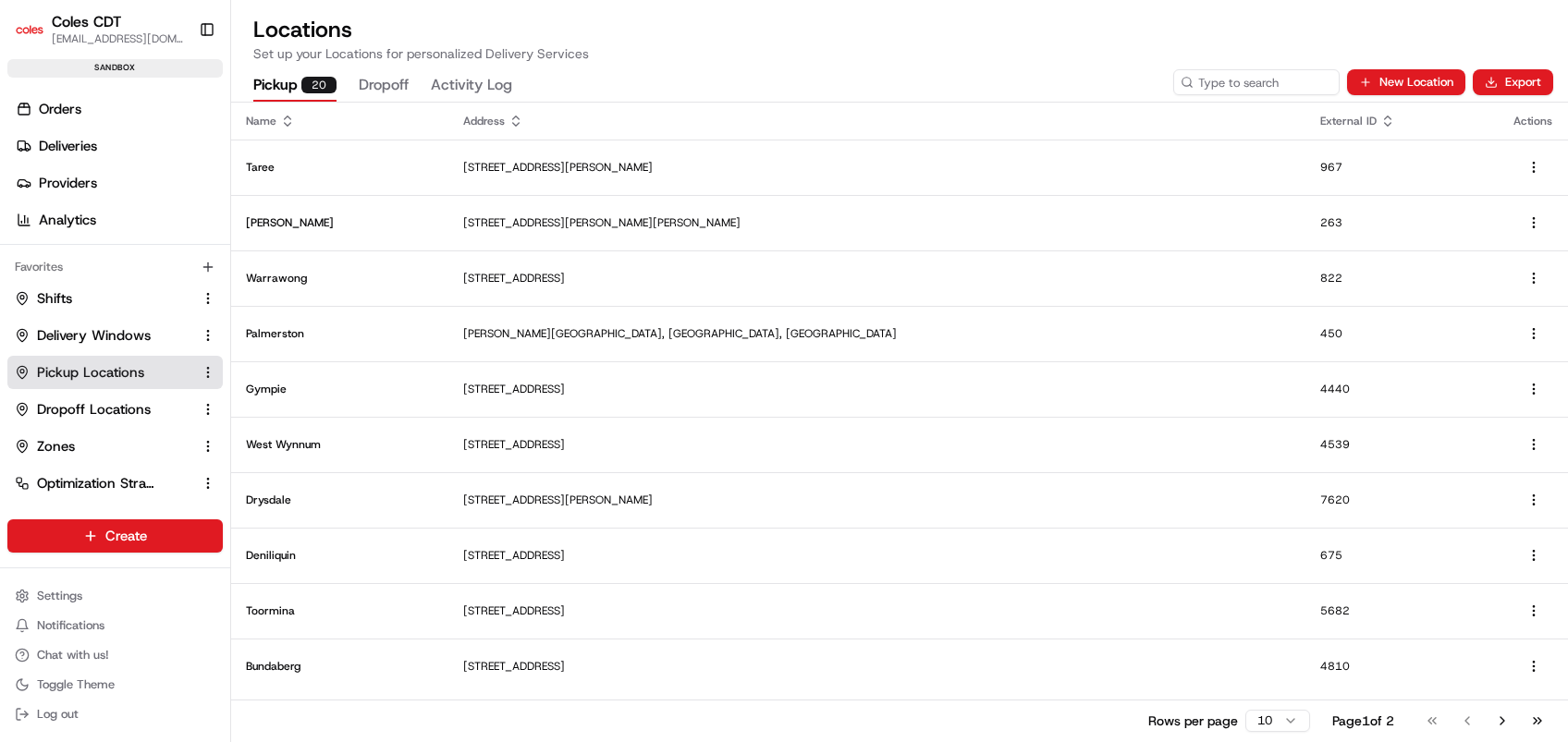 scroll, scrollTop: 0, scrollLeft: 0, axis: both 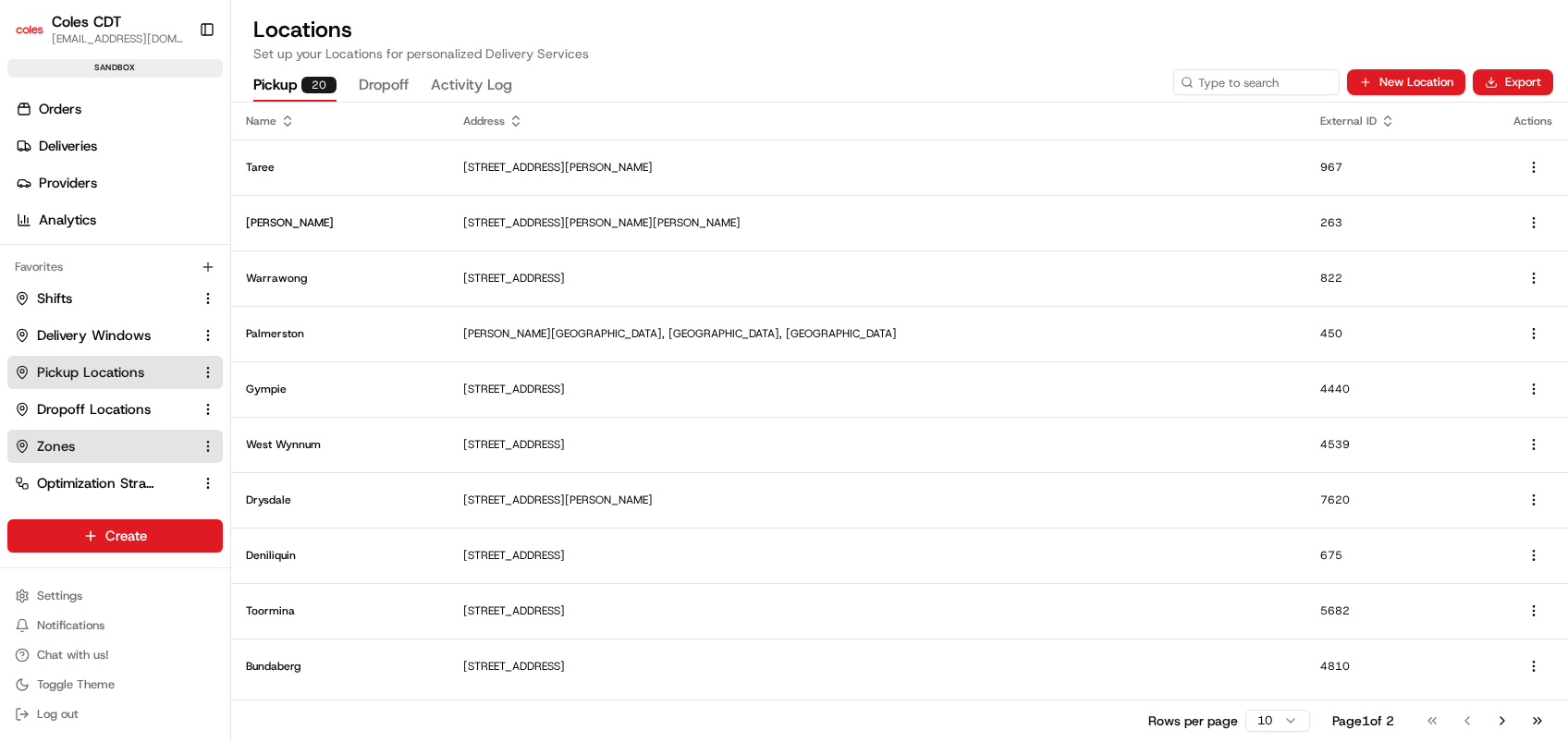 click on "Zones" at bounding box center (115, 446) 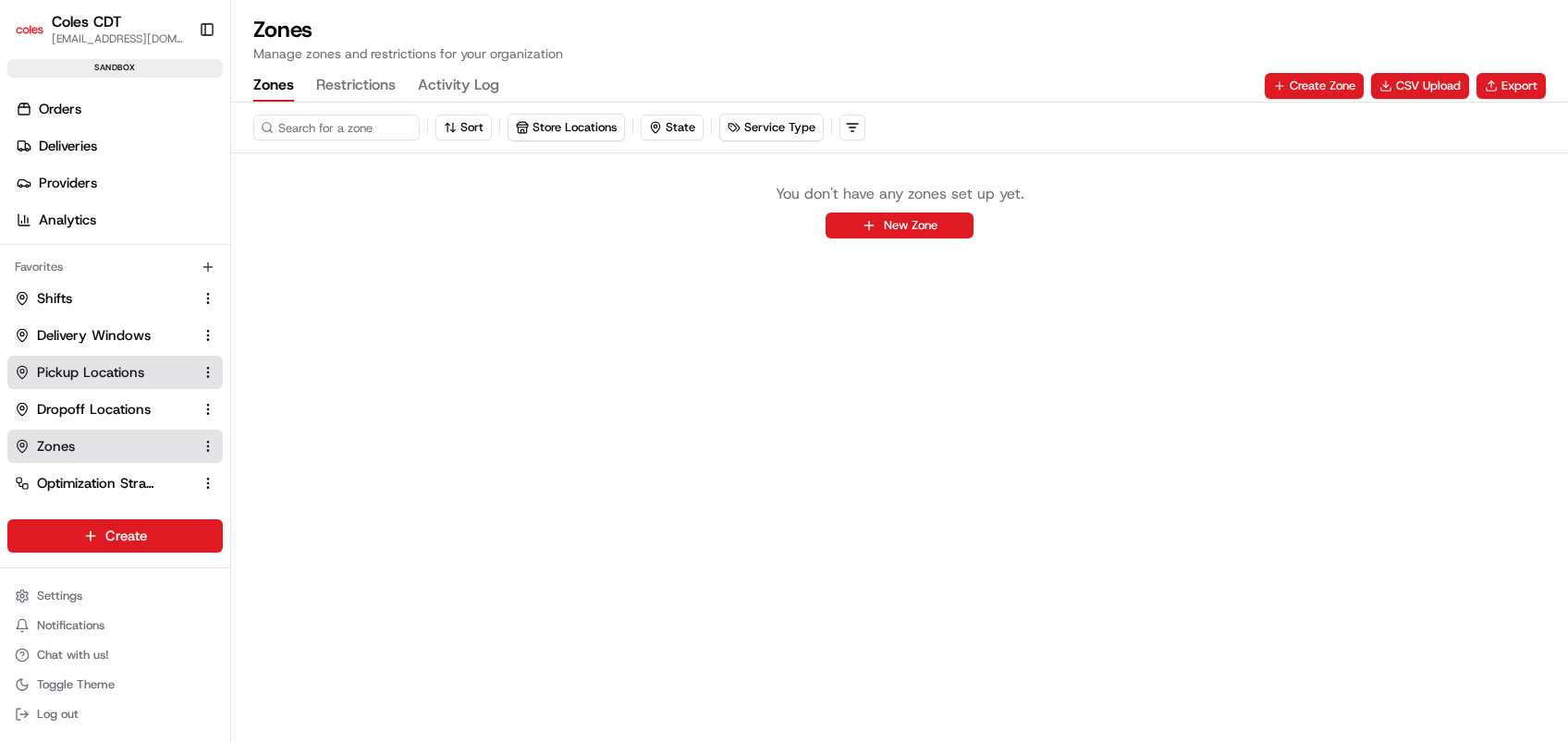 click on "Pickup Locations" at bounding box center (91, 372) 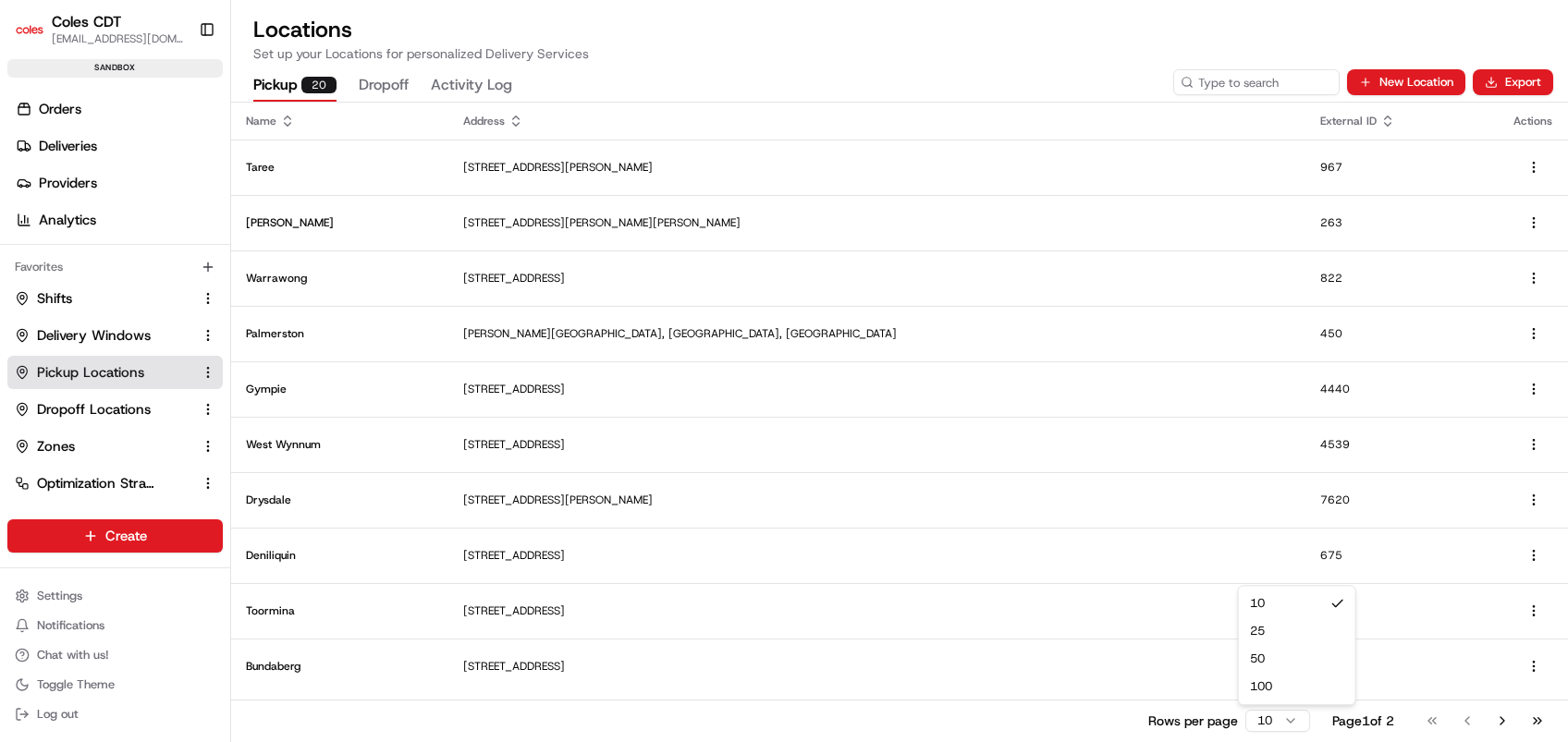 click on "Coles CDT [EMAIL_ADDRESS][DOMAIN_NAME] Toggle Sidebar sandbox Orders Deliveries Providers Analytics Favorites Shifts Delivery Windows Pickup Locations Dropoff Locations Zones Optimization Strategy Main Menu Members & Organization Organization Users Roles Preferences Customization Tracking Orchestration Automations Dispatch Strategy Optimization Strategy Locations Pickup Locations Dropoff Locations Zones Shifts Delivery Windows Billing Billing Refund Requests Integrations Notification Triggers Webhooks API Keys Request Logs Create Settings Notifications Chat with us! Toggle Theme Log out Locations Set up your Locations for personalized Delivery Services Pickup 20 Dropoff Activity Log New Location Export Name Address External ID Actions Taree [STREET_ADDRESS][PERSON_NAME] [GEOGRAPHIC_DATA] [STREET_ADDRESS][PERSON_NAME][PERSON_NAME] [STREET_ADDRESS] [STREET_ADDRESS][PERSON_NAME] 450 Gympie [GEOGRAPHIC_DATA]" at bounding box center [784, 371] 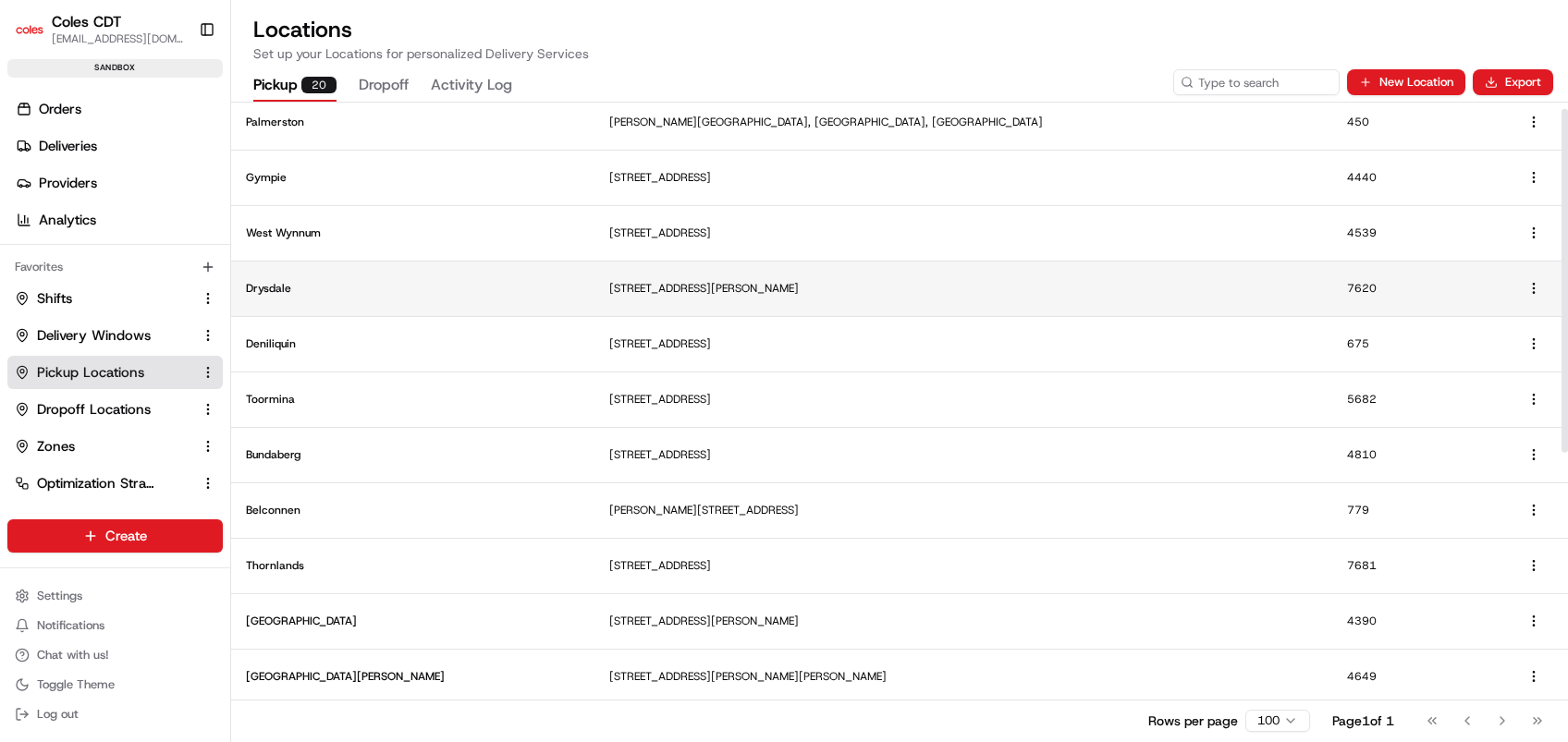 scroll, scrollTop: 0, scrollLeft: 0, axis: both 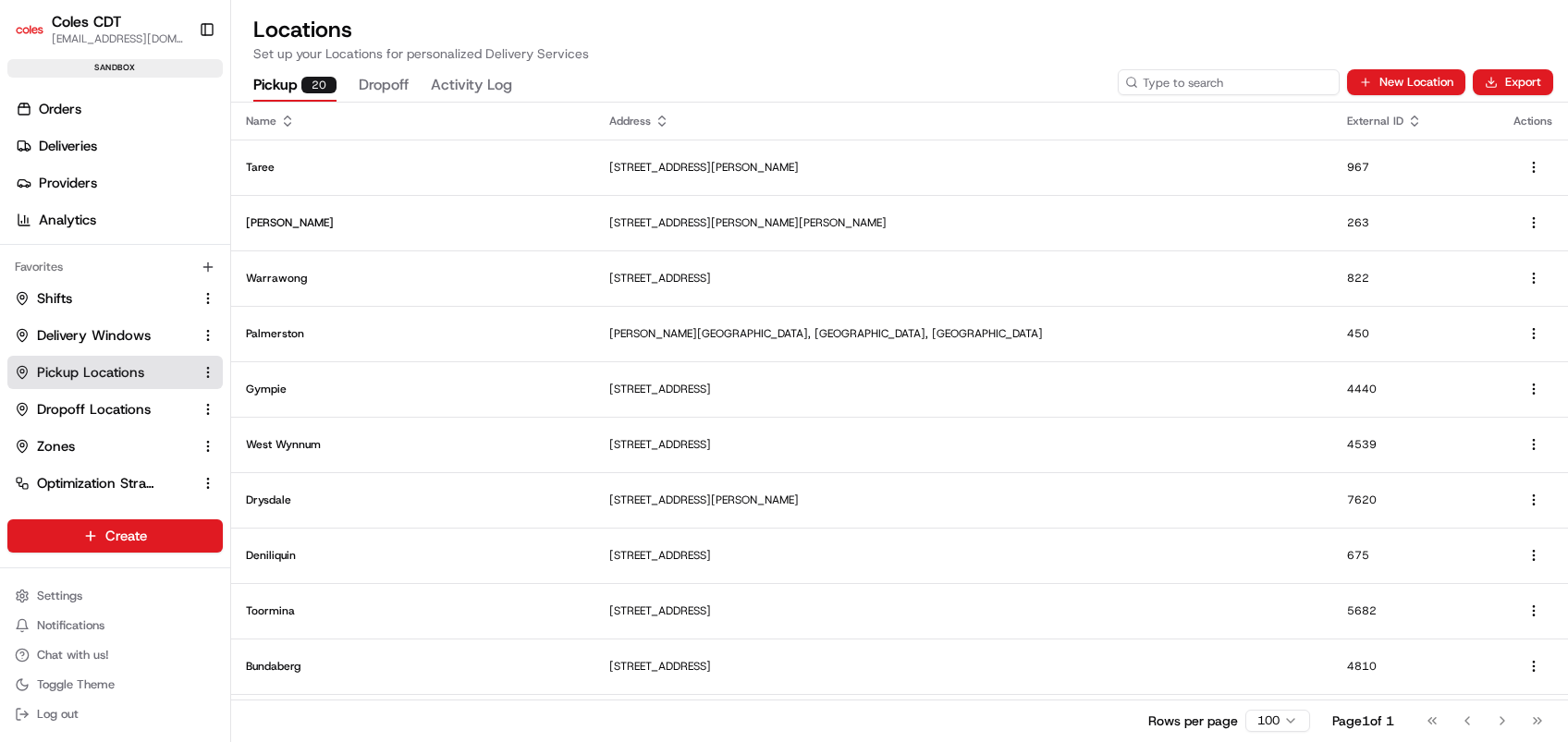click at bounding box center [1229, 82] 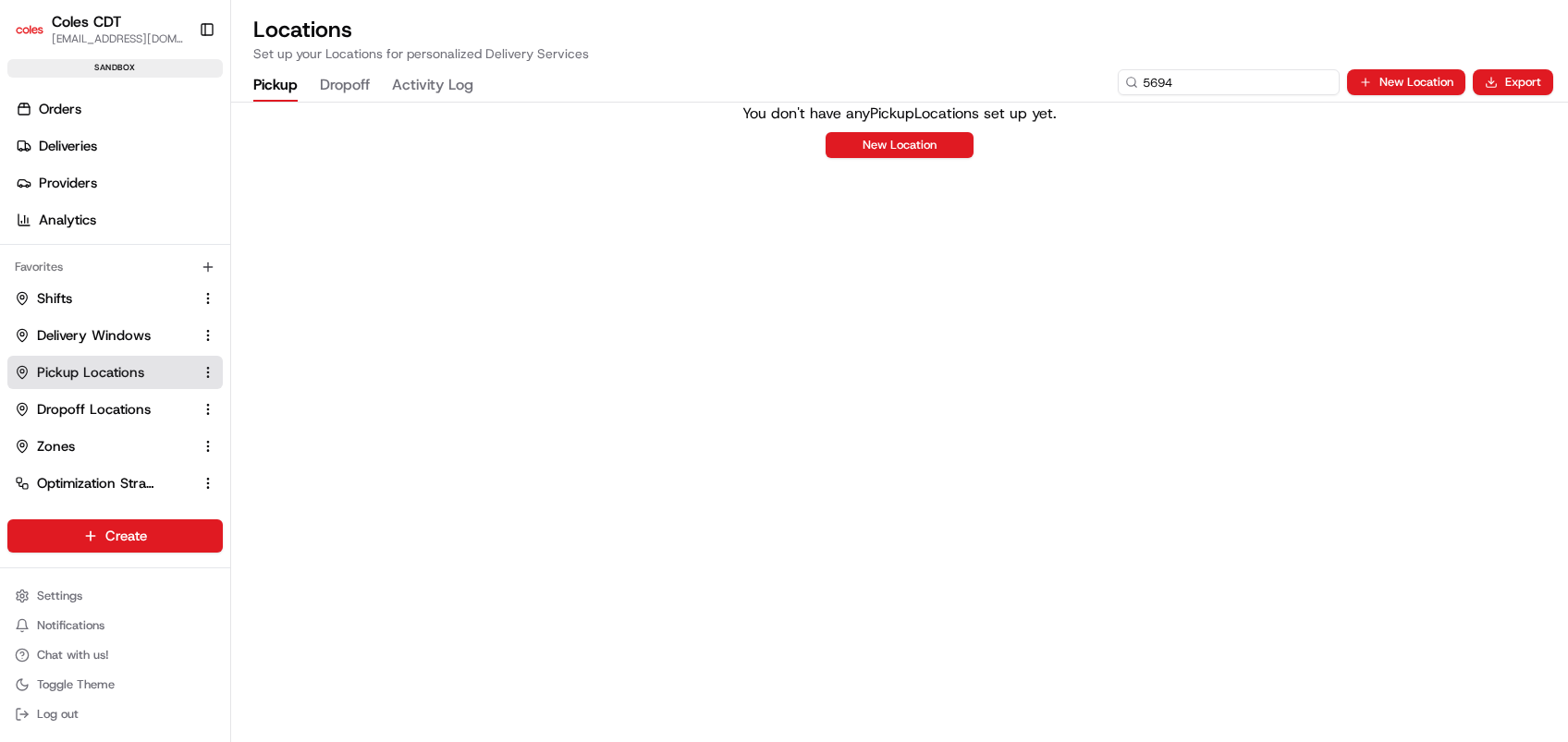 type on "5694" 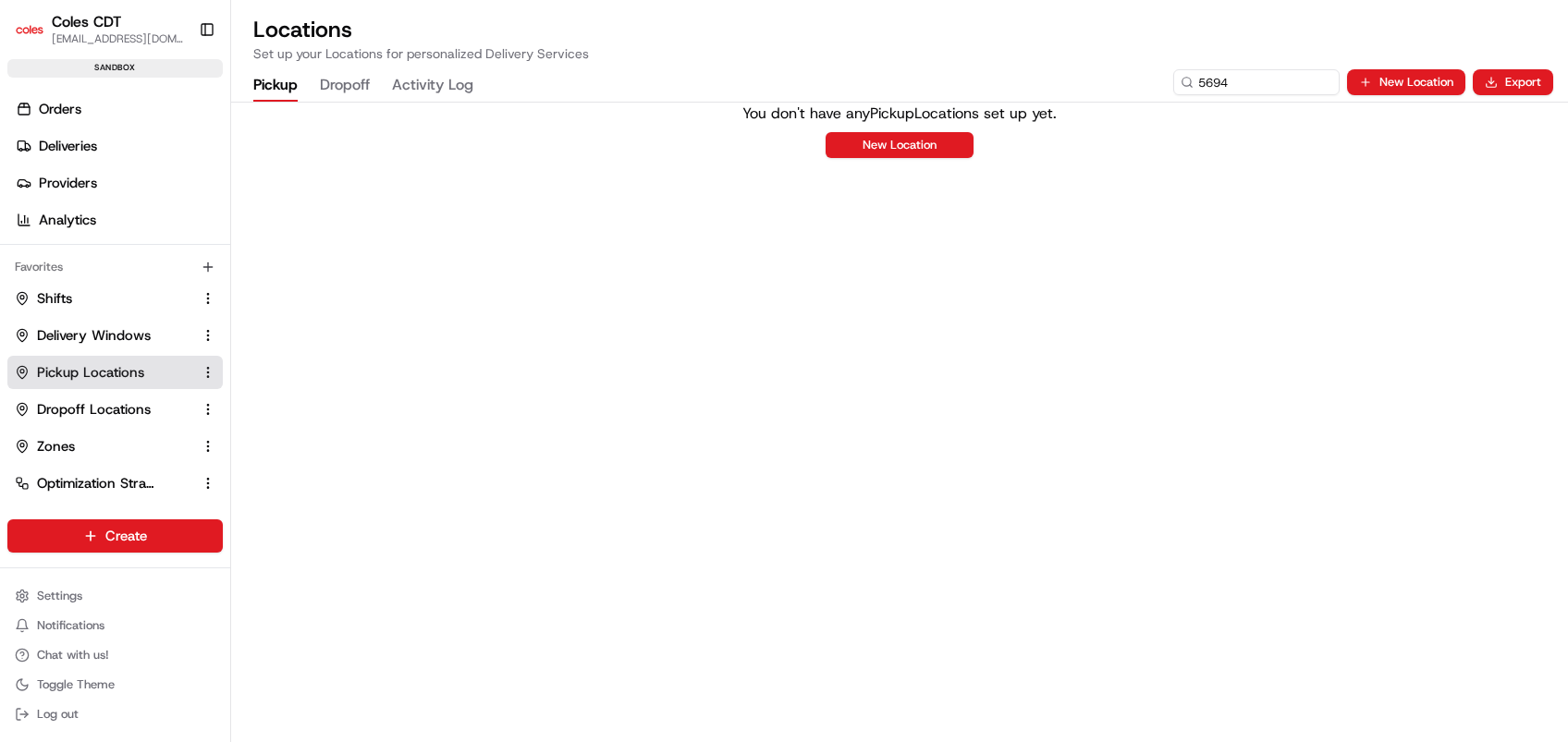 click on "Pickup" at bounding box center (276, 86) 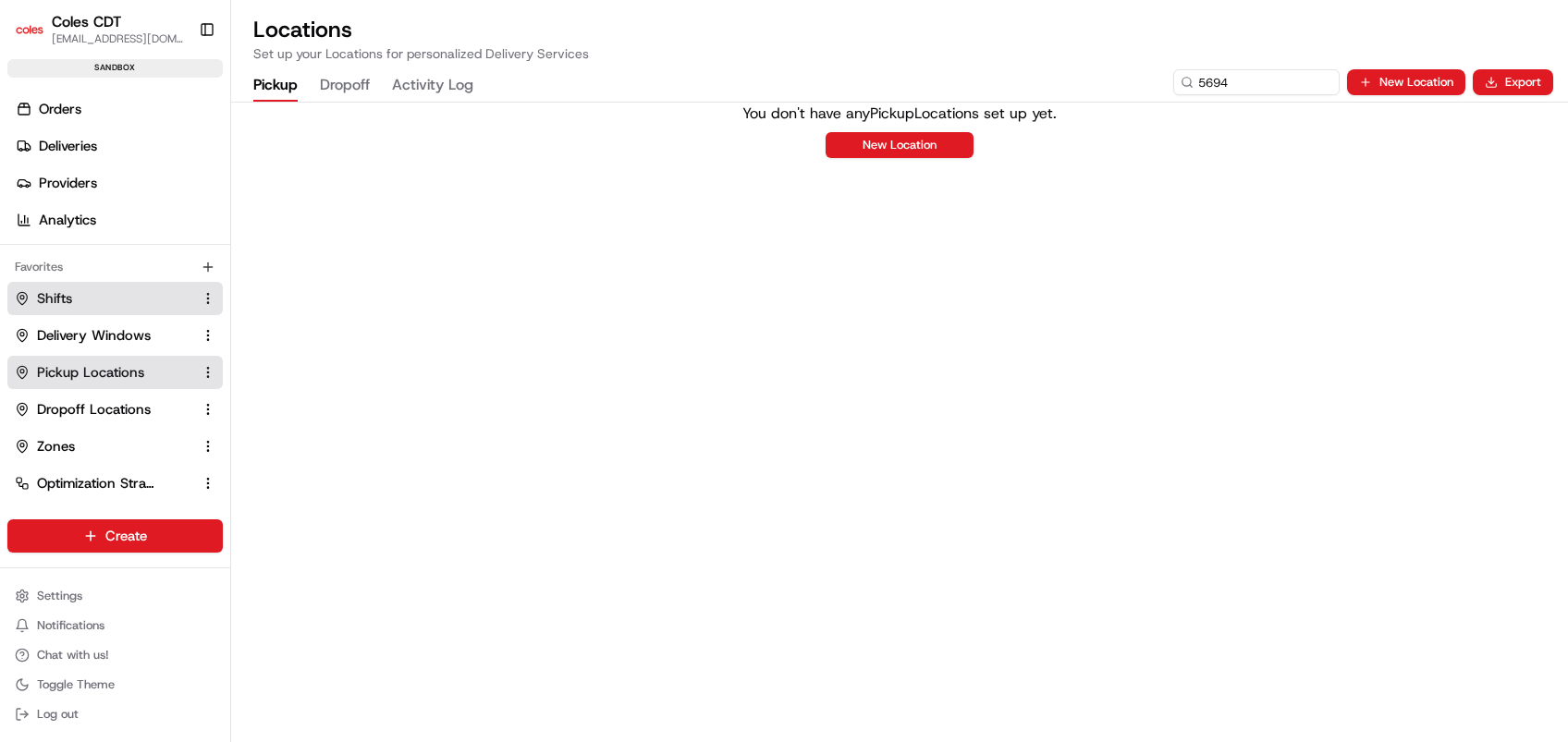 click on "Shifts" at bounding box center [55, 298] 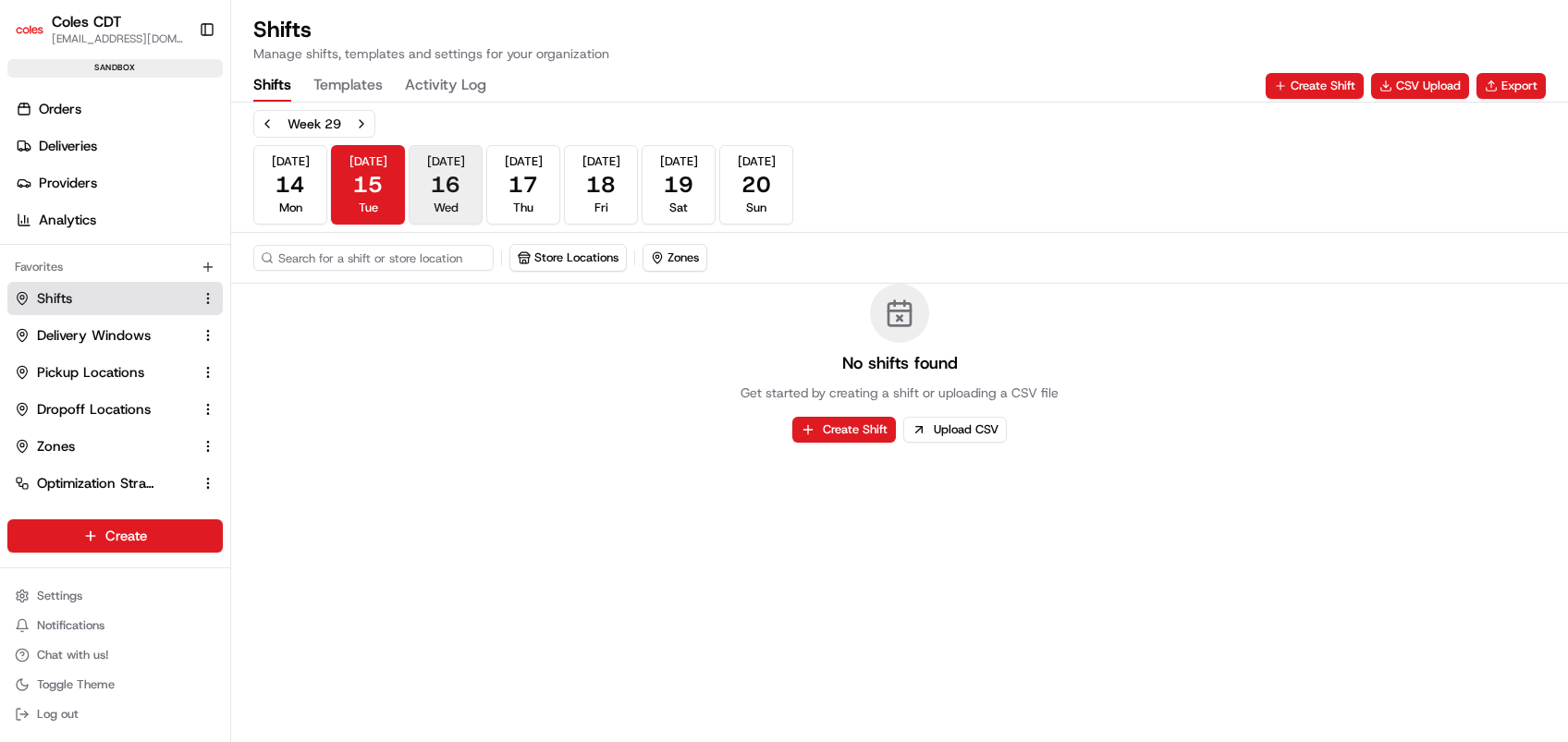 click on "16" at bounding box center (446, 185) 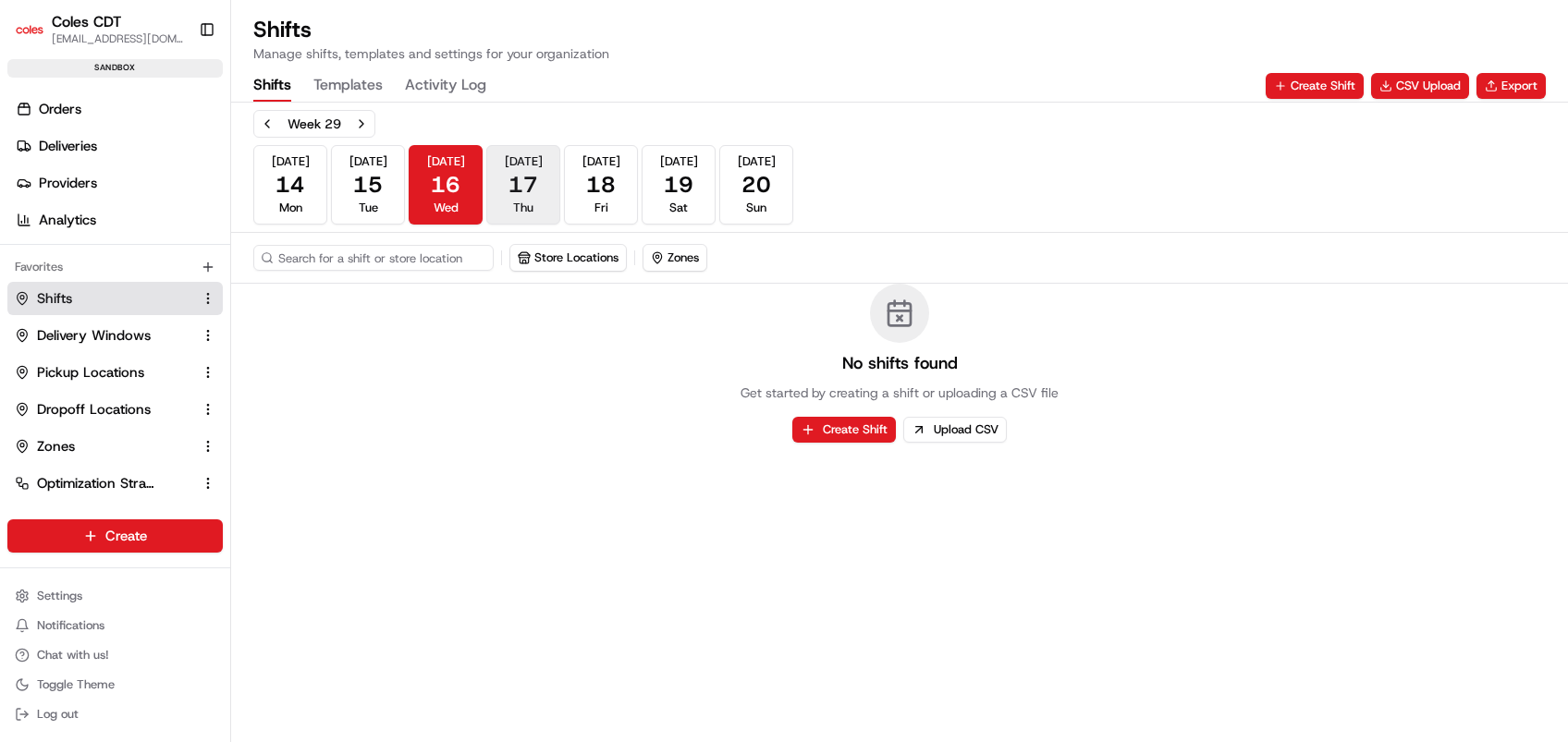 click on "[DATE] Thu" at bounding box center (523, 185) 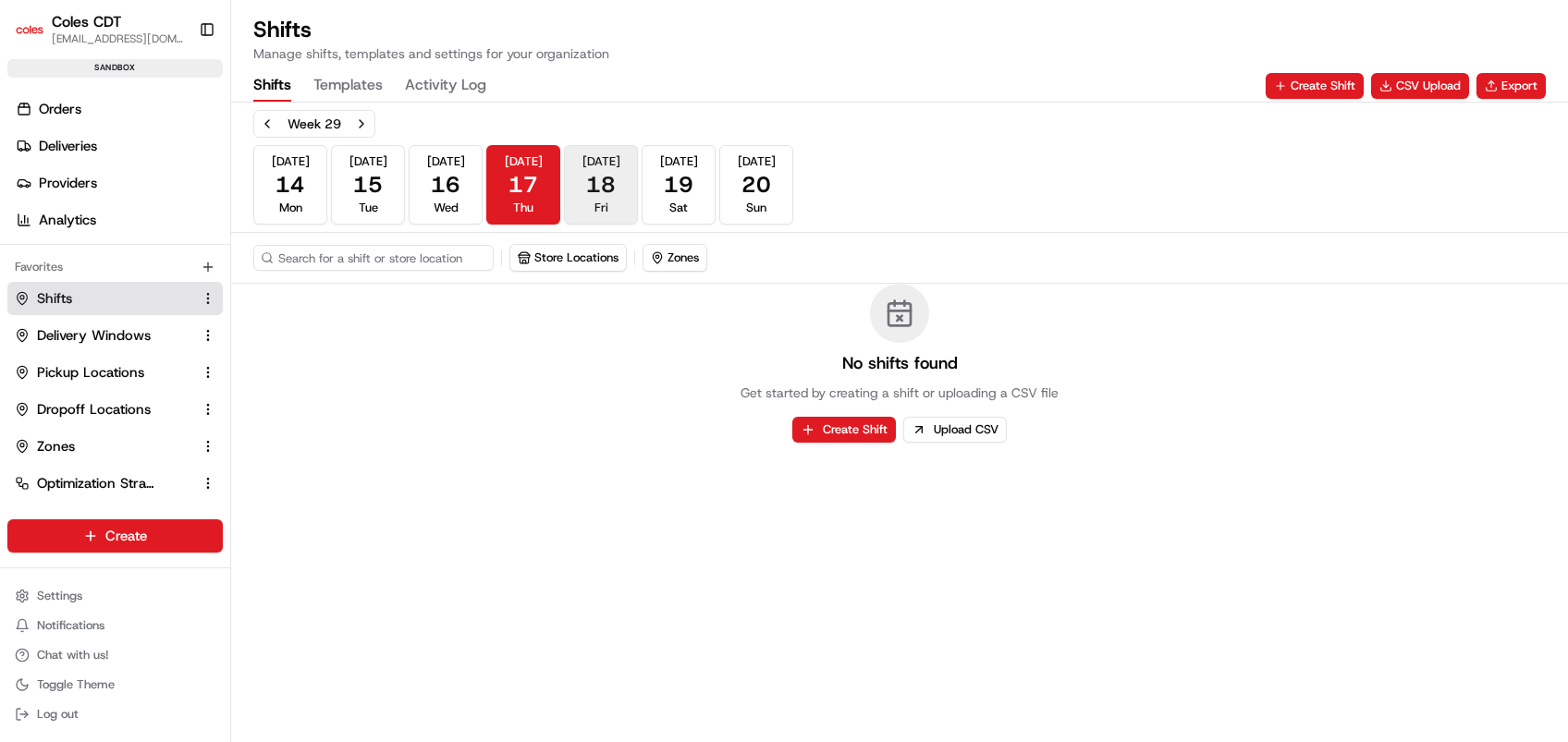 click on "[DATE] Fri" at bounding box center [601, 185] 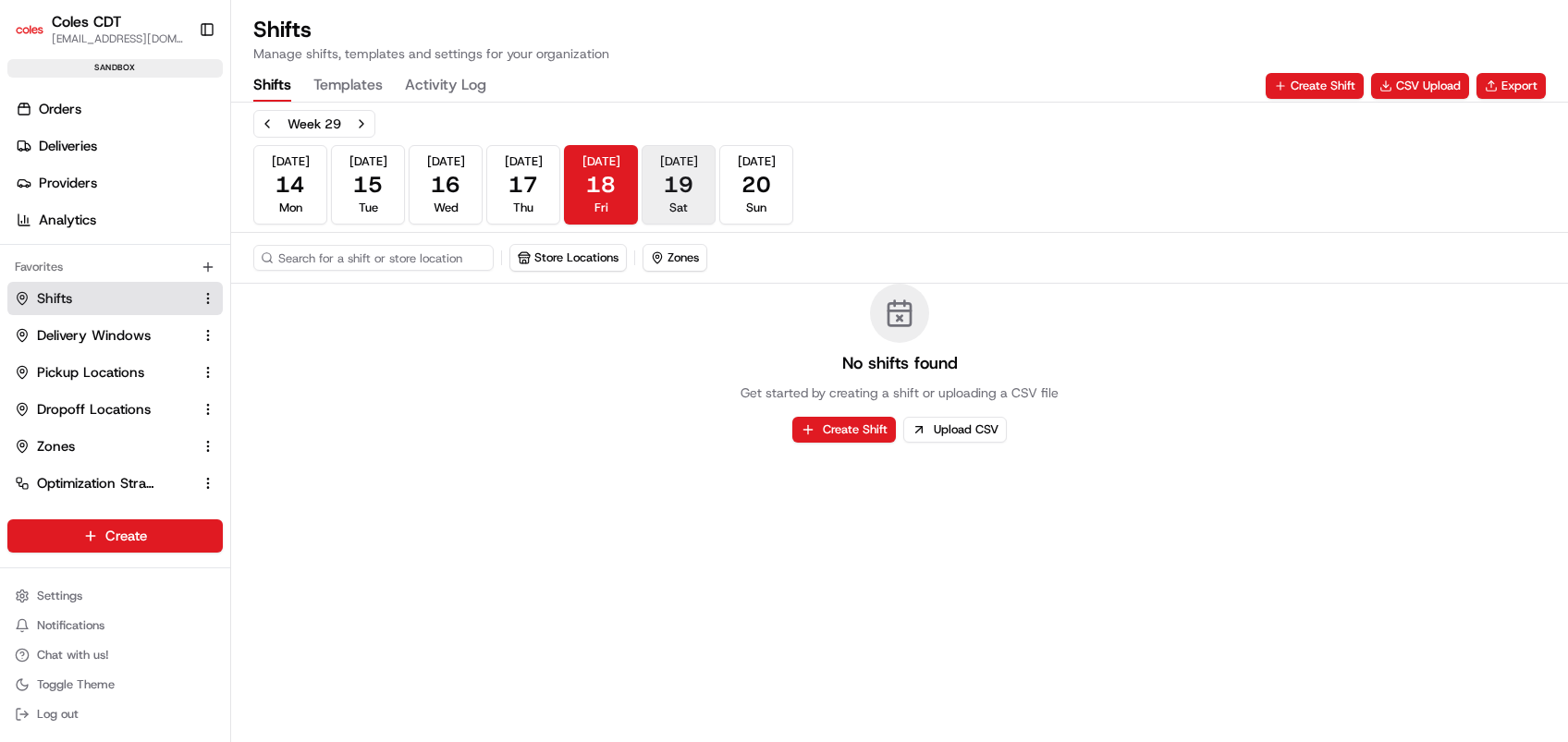 click on "Sat" at bounding box center [679, 208] 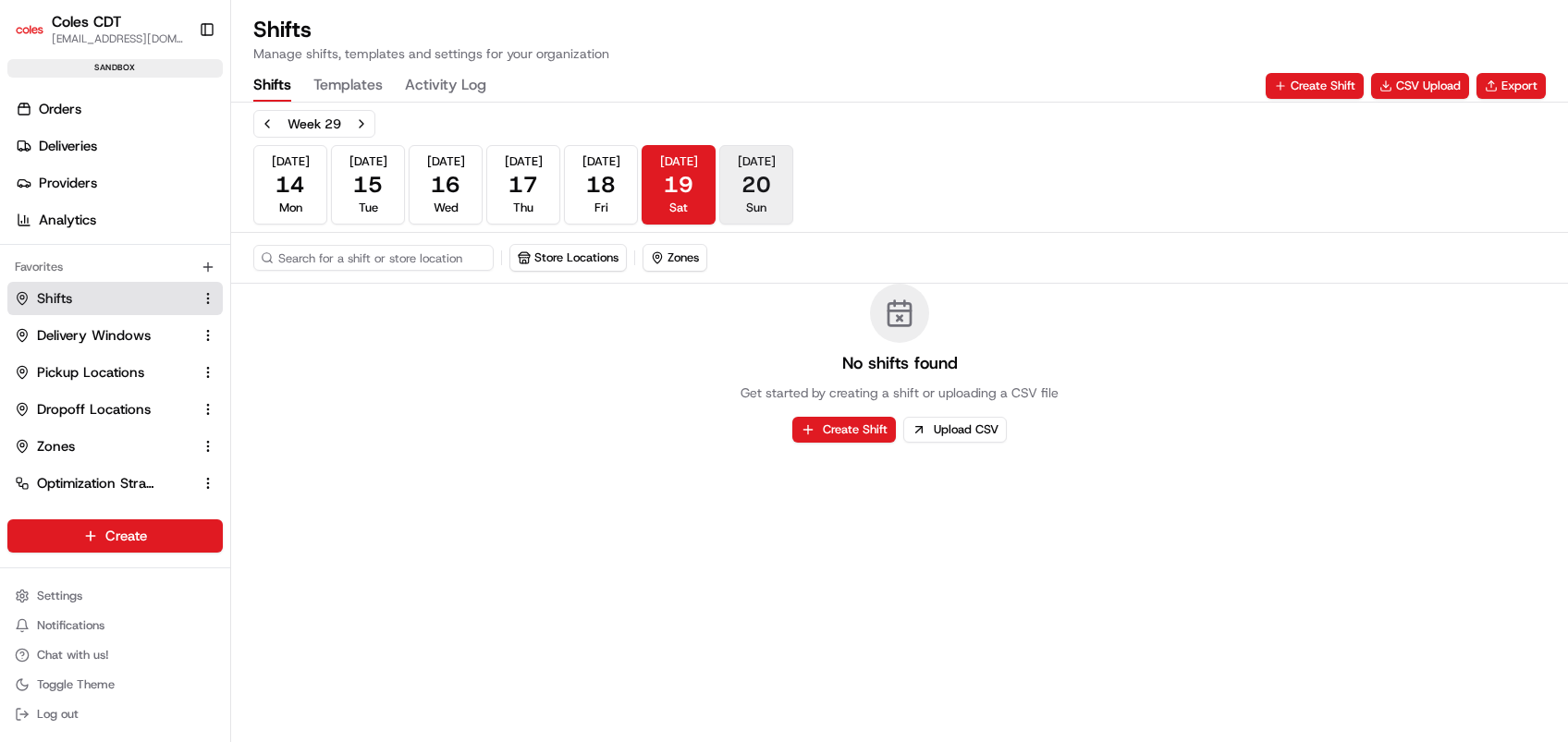 click on "[DATE] Sun" at bounding box center (756, 185) 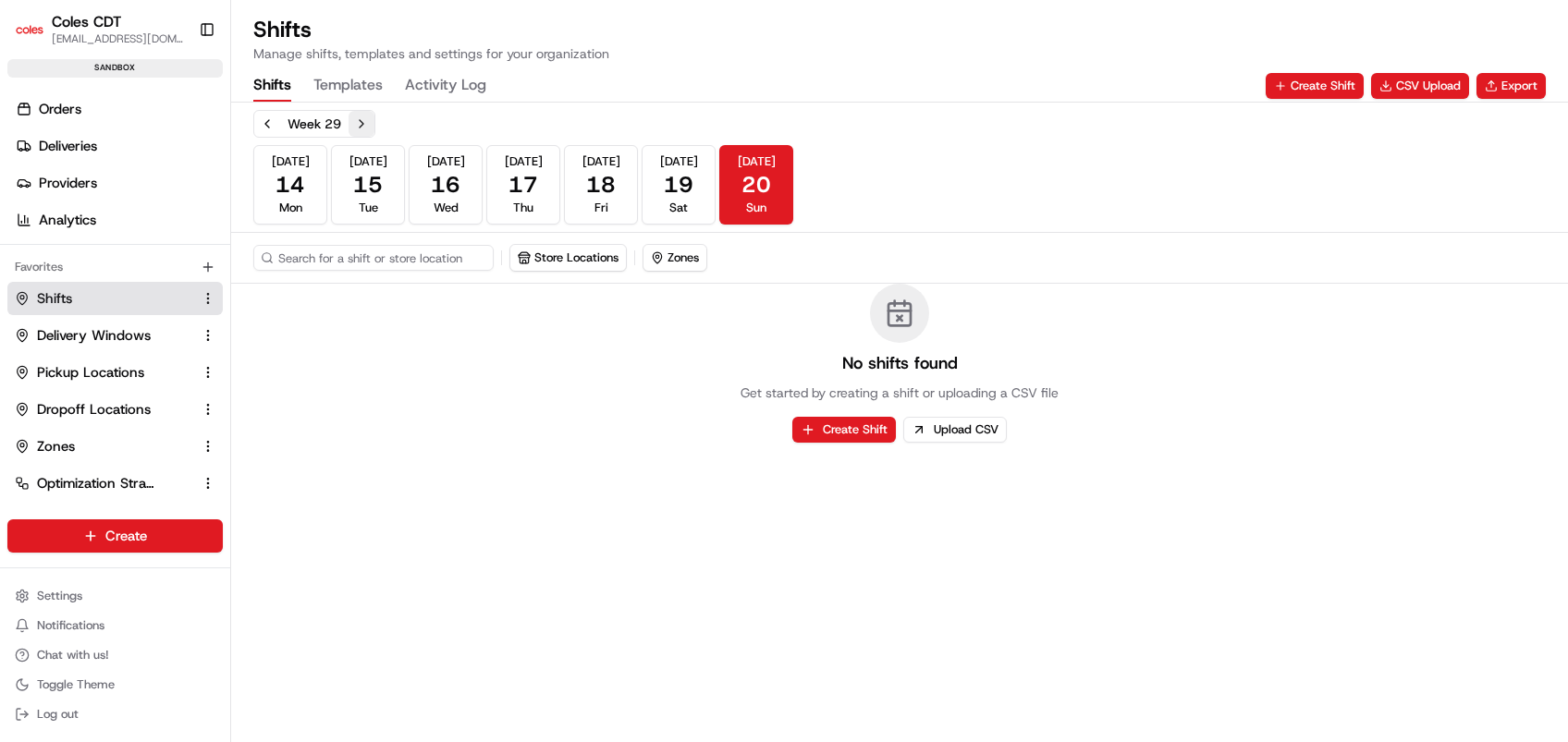 click at bounding box center [361, 124] 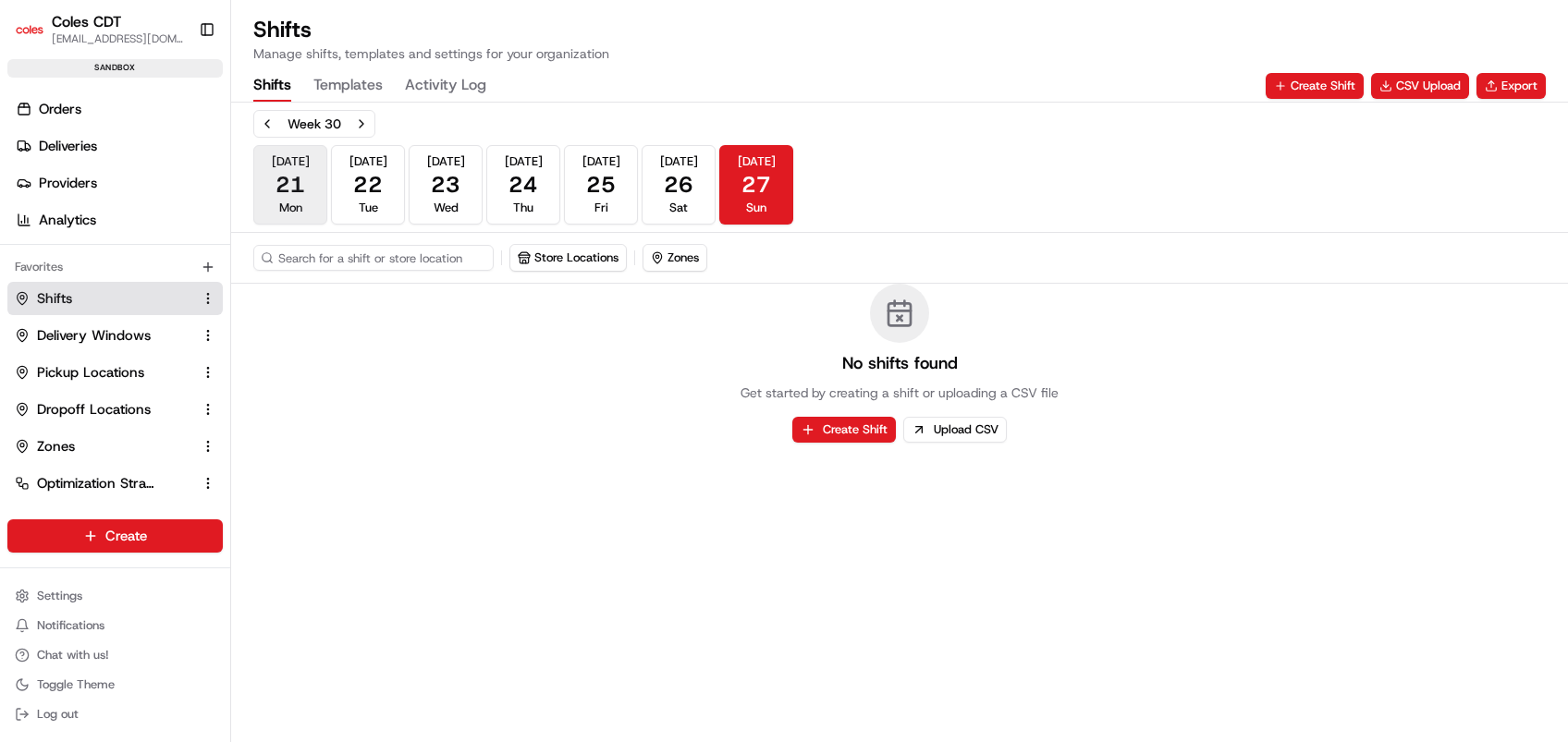 click on "21" at bounding box center (290, 185) 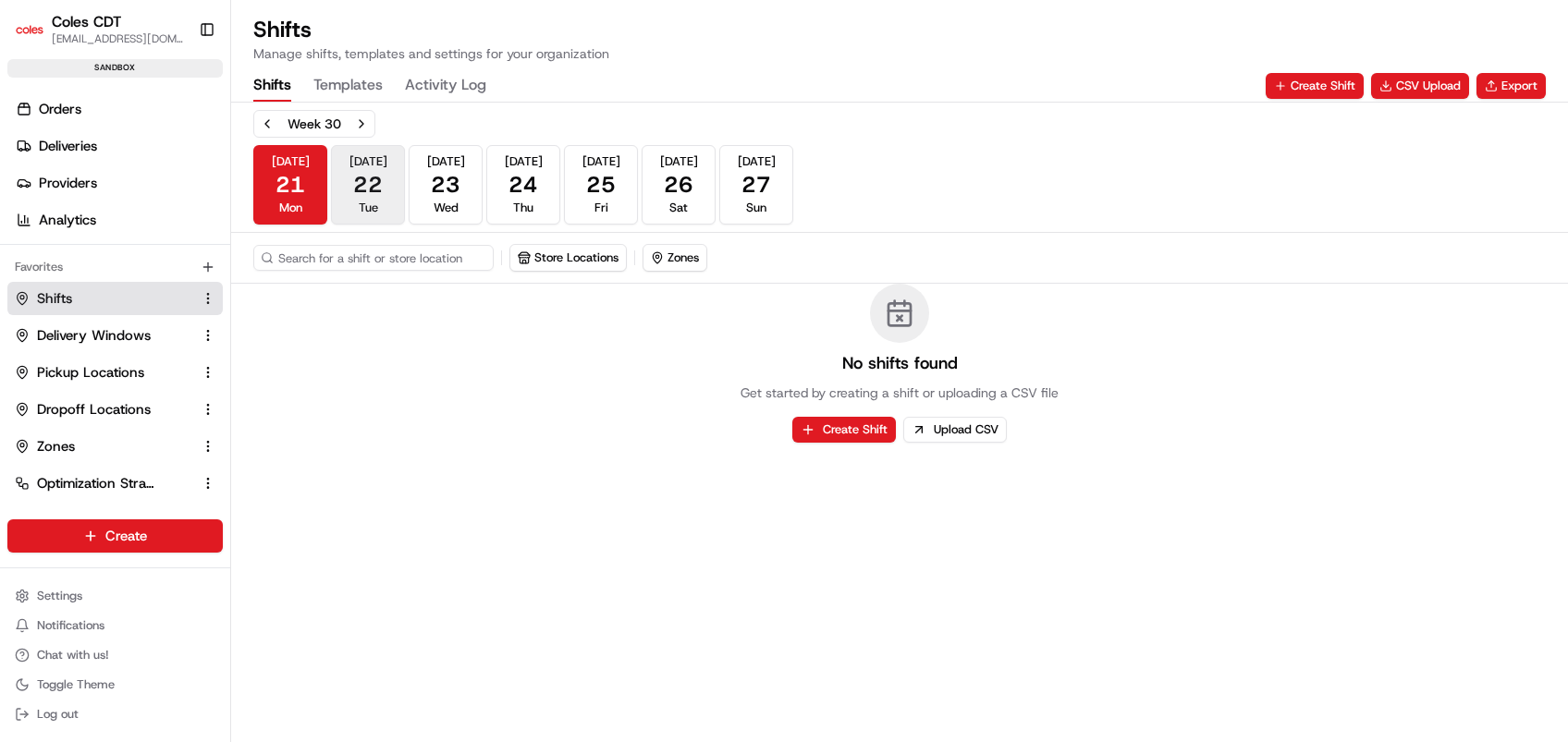 click on "22" at bounding box center (368, 185) 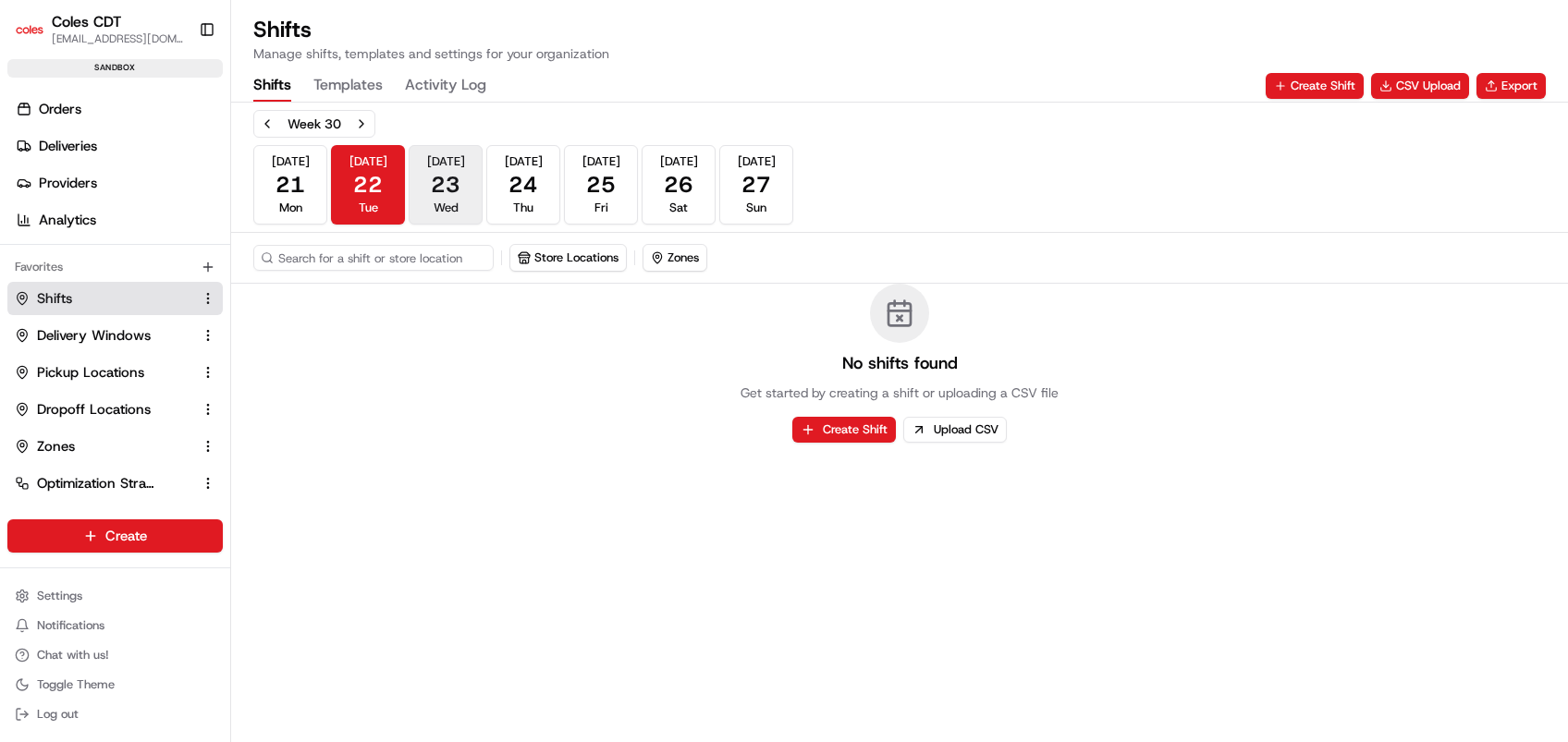 click on "[DATE] Wed" at bounding box center [446, 185] 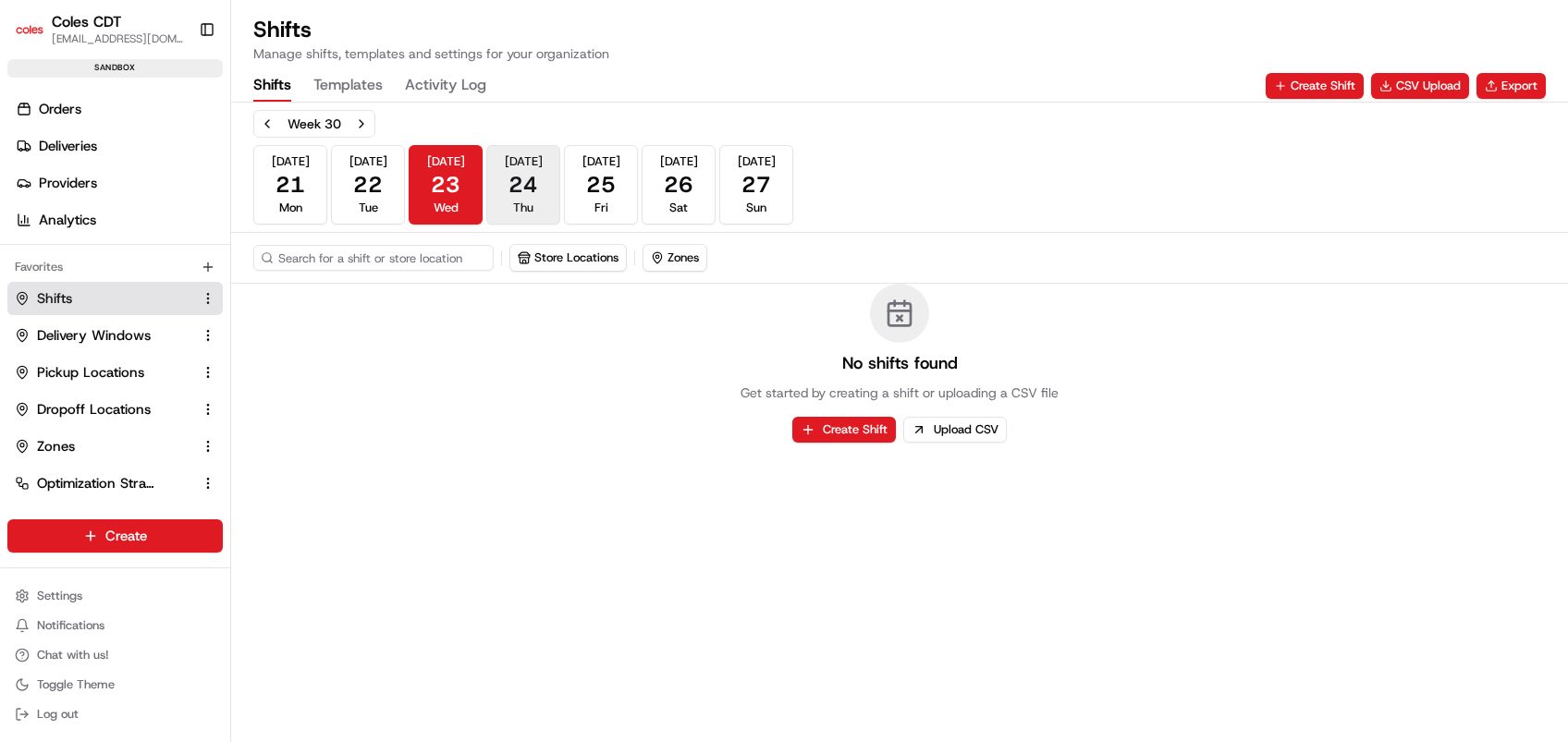click on "[DATE] Thu" at bounding box center (523, 185) 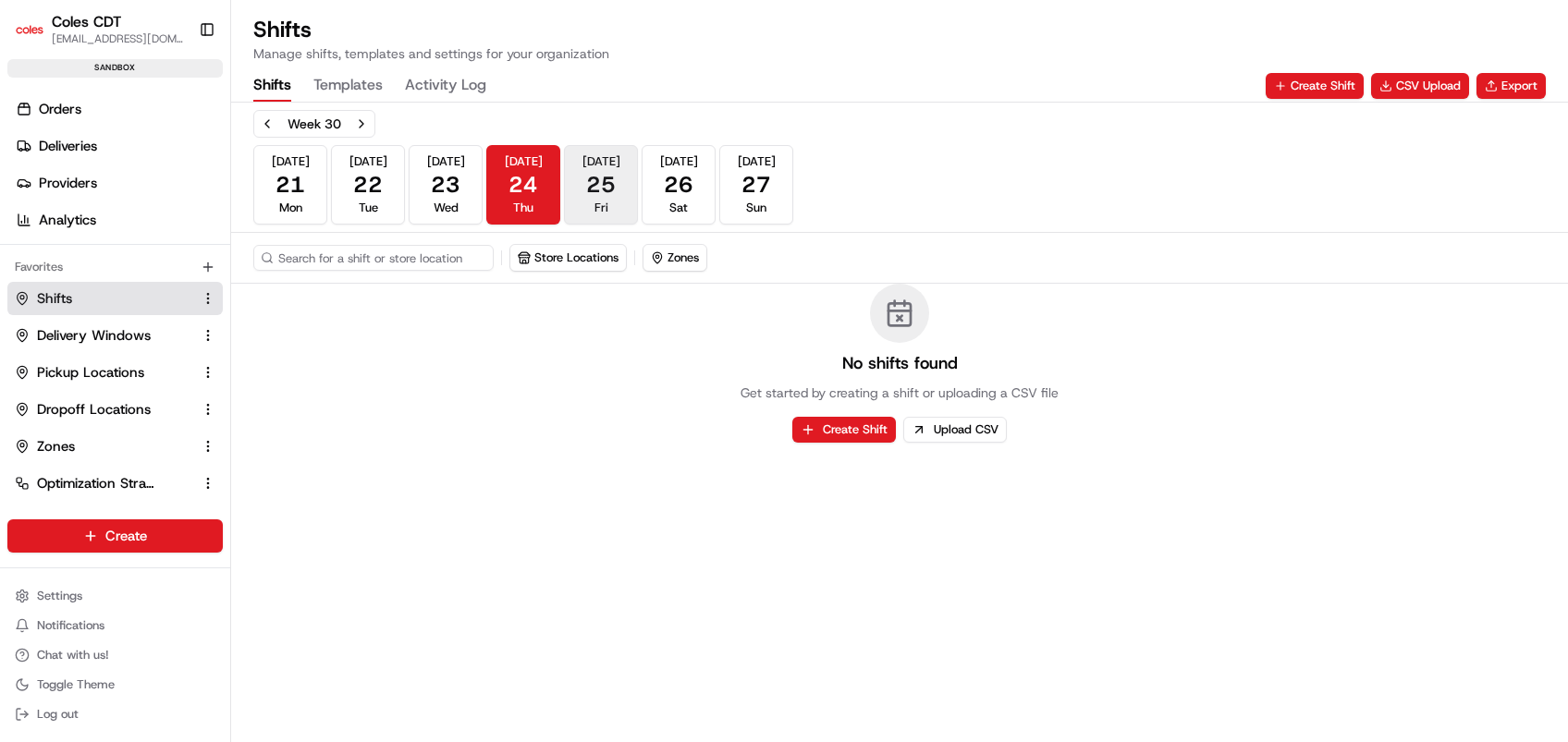 click on "Fri" at bounding box center [601, 208] 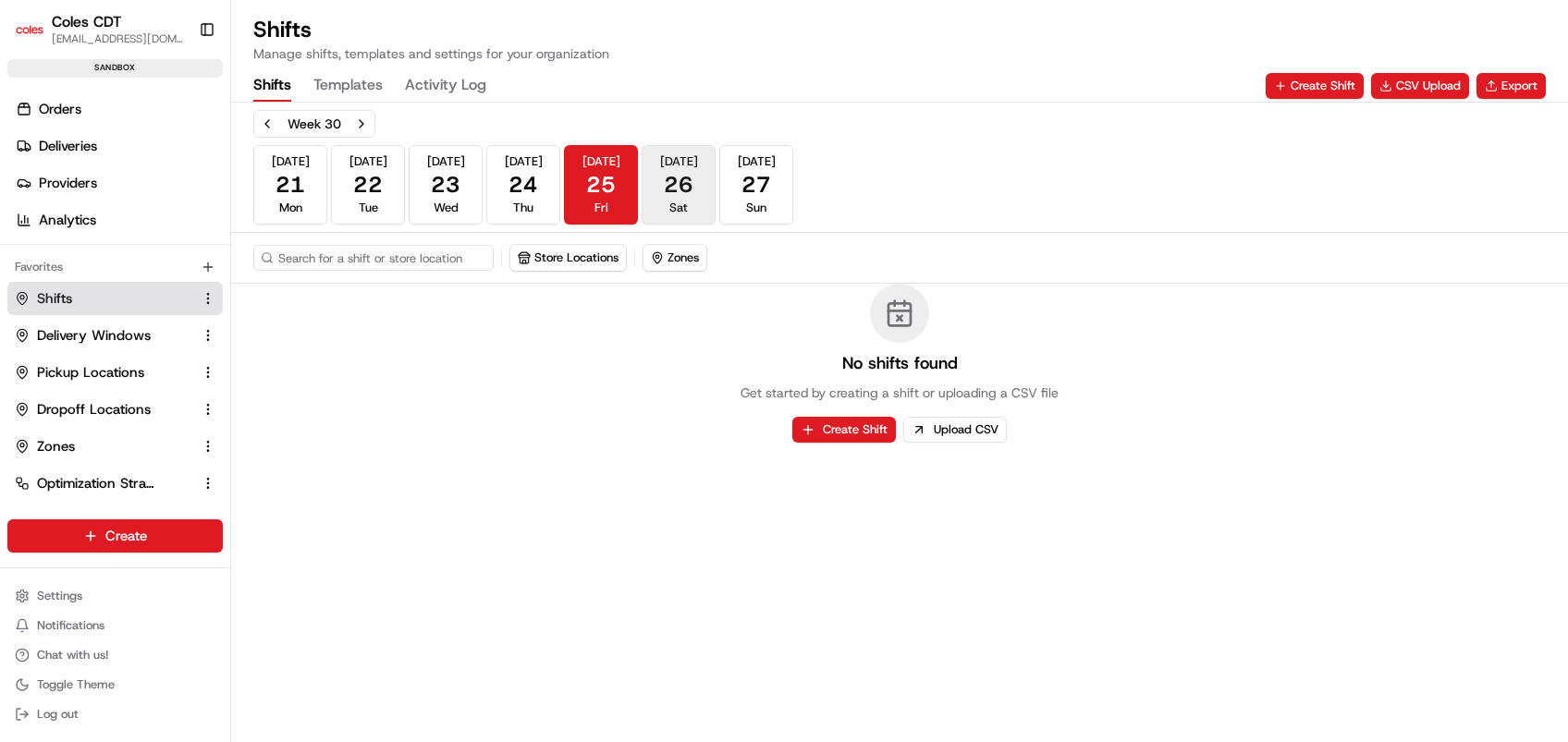 click on "26" at bounding box center [679, 185] 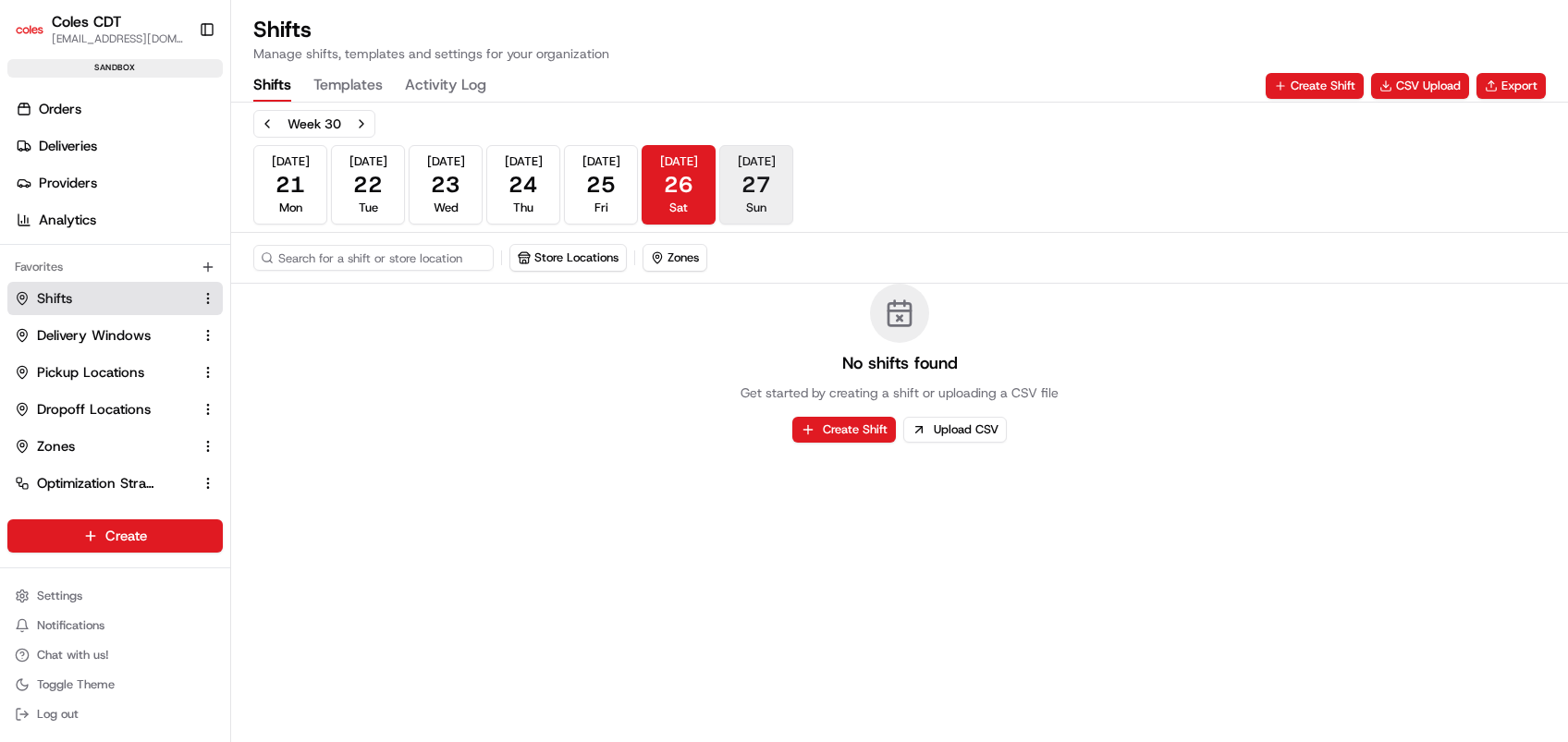 click on "27" at bounding box center (756, 185) 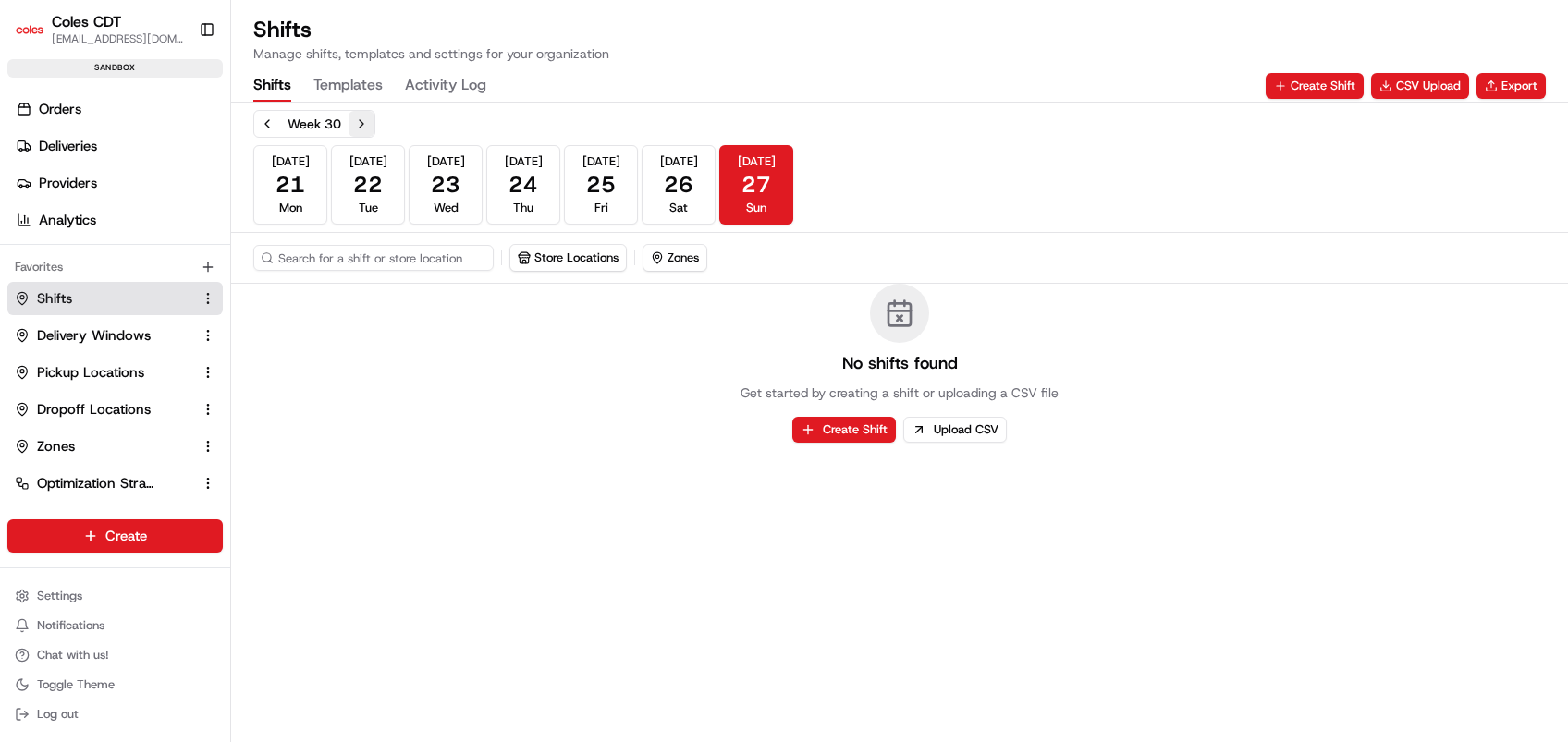 click at bounding box center (361, 124) 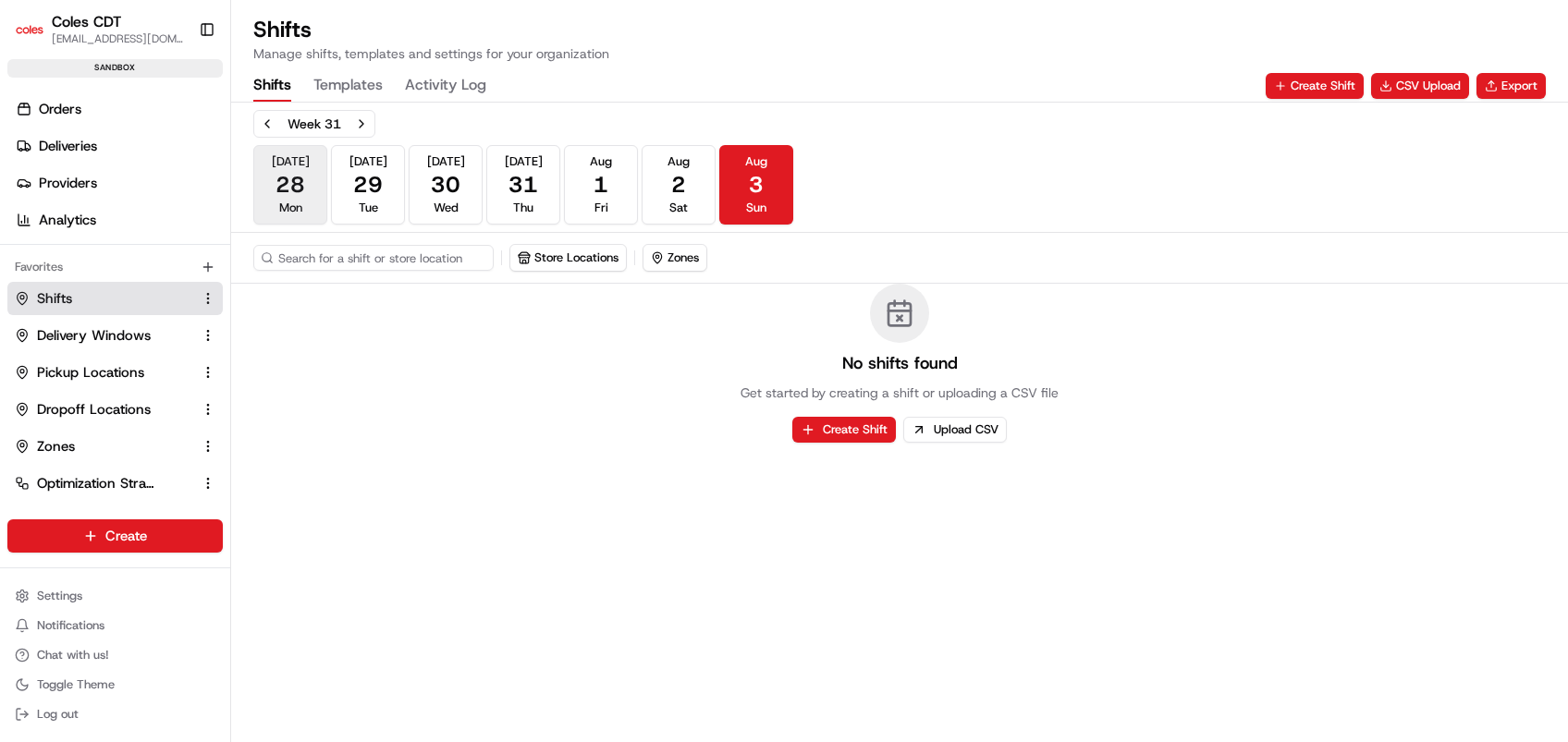 click on "28" at bounding box center [290, 185] 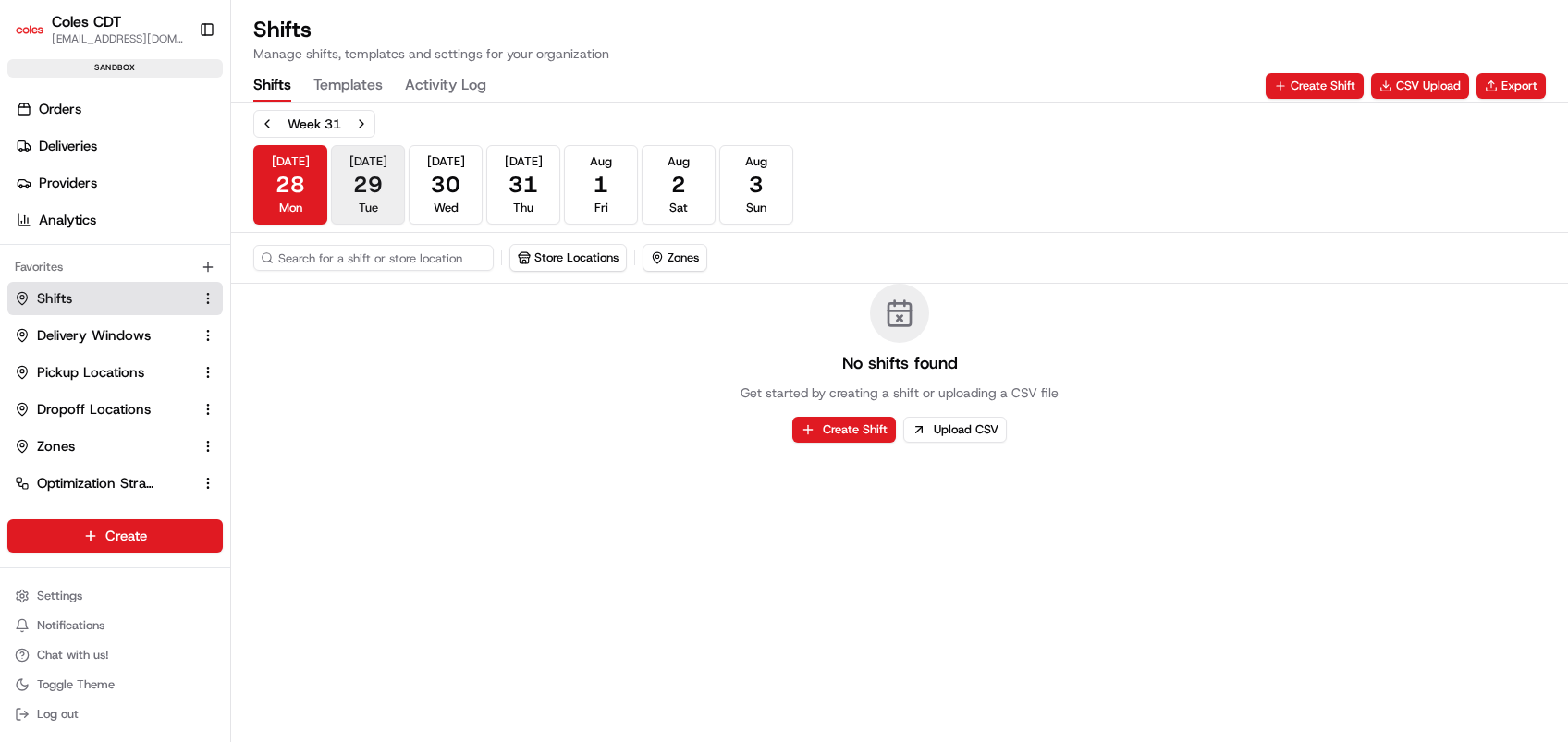 click on "Tue" at bounding box center (368, 208) 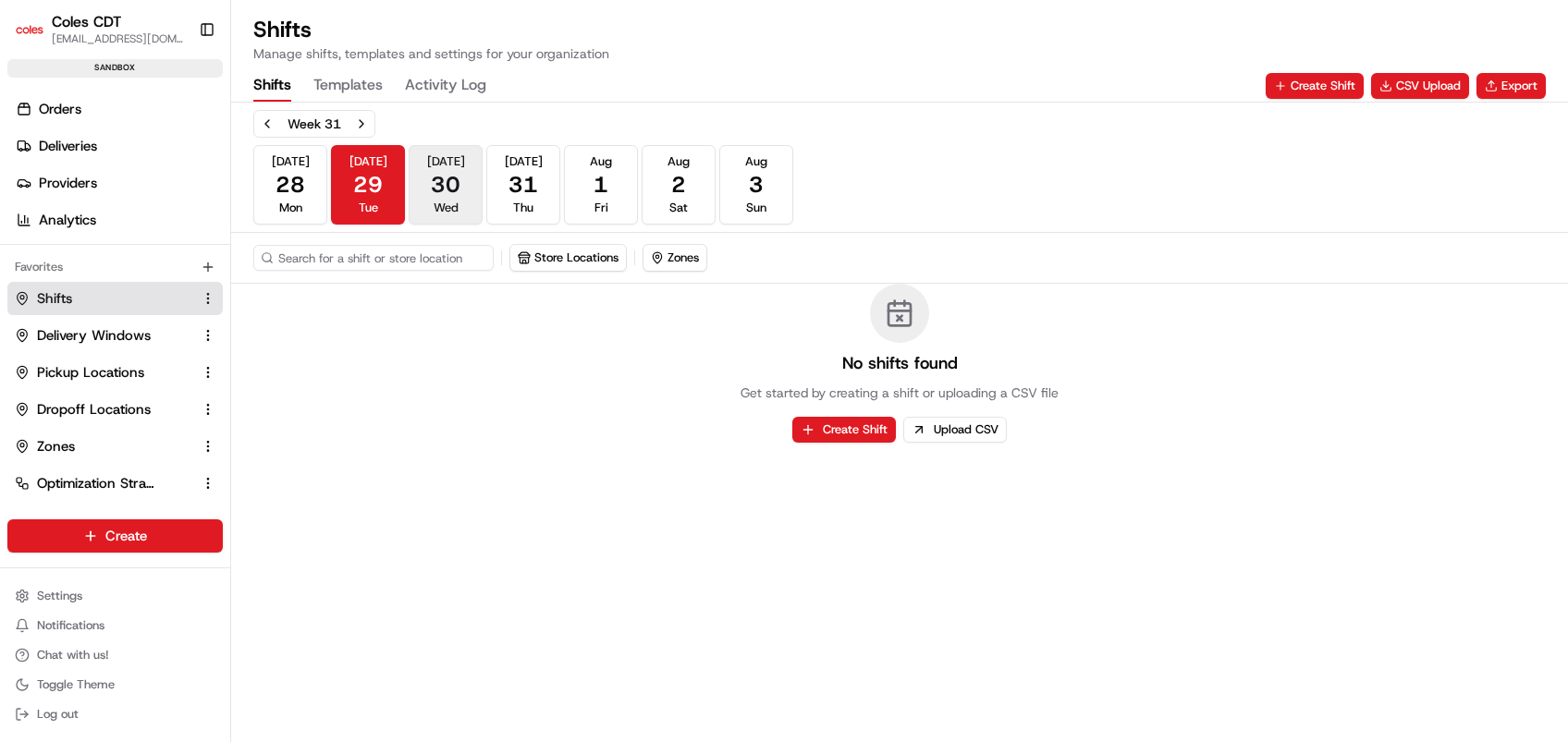 click on "Wed" at bounding box center (446, 208) 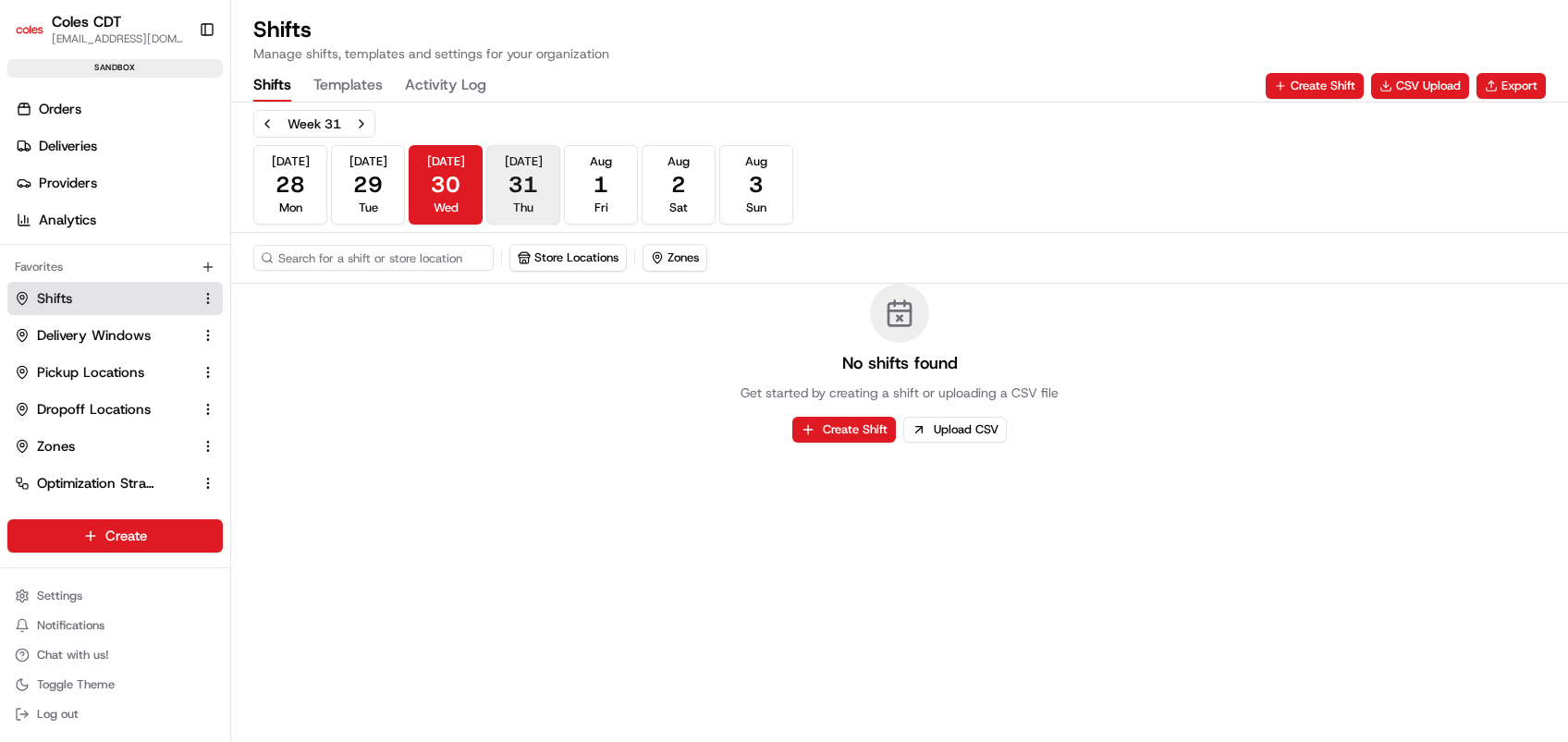 click on "31" at bounding box center (523, 185) 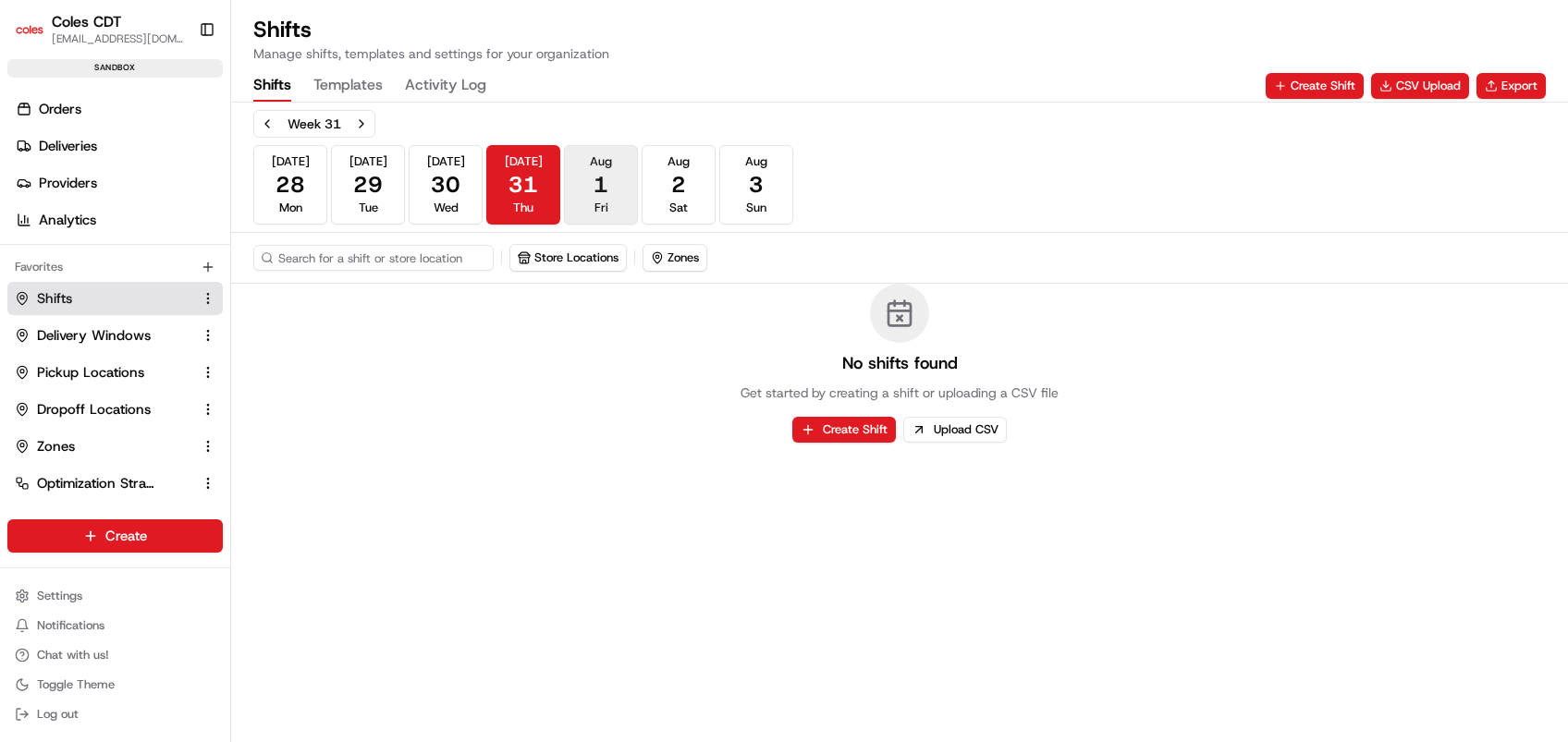 click on "Fri" at bounding box center [601, 208] 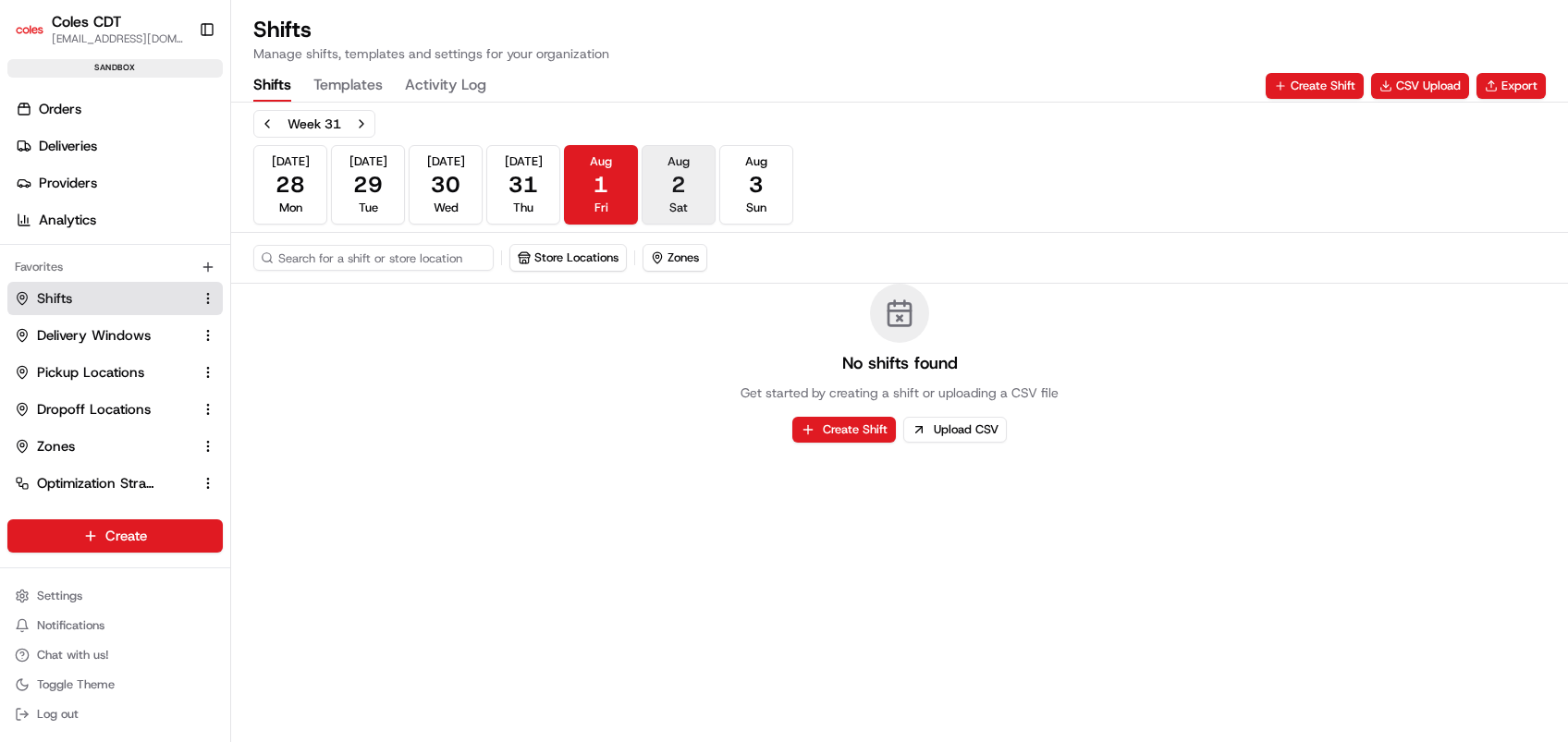 click on "Sat" at bounding box center [679, 208] 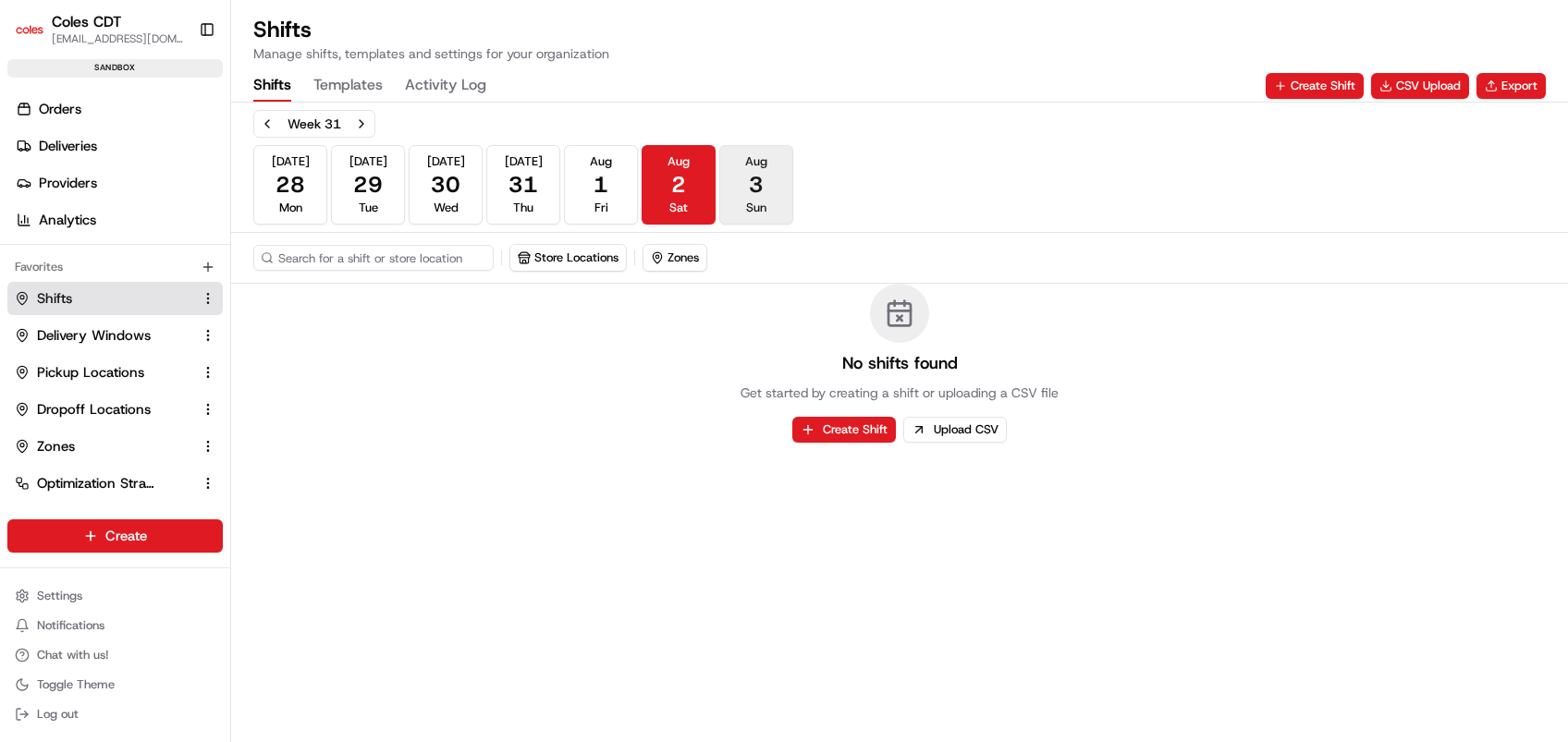 click on "Sun" at bounding box center [756, 208] 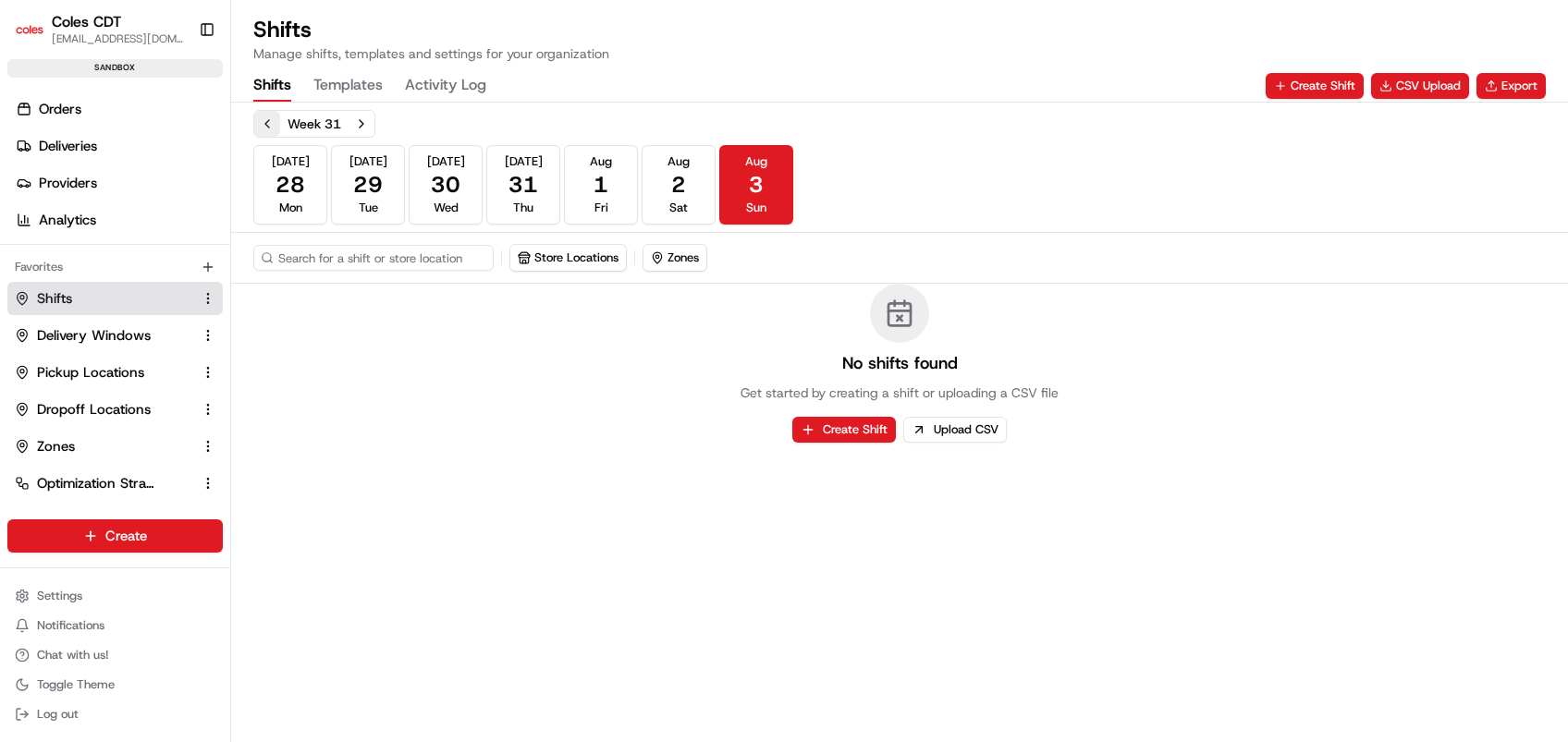 click at bounding box center [267, 124] 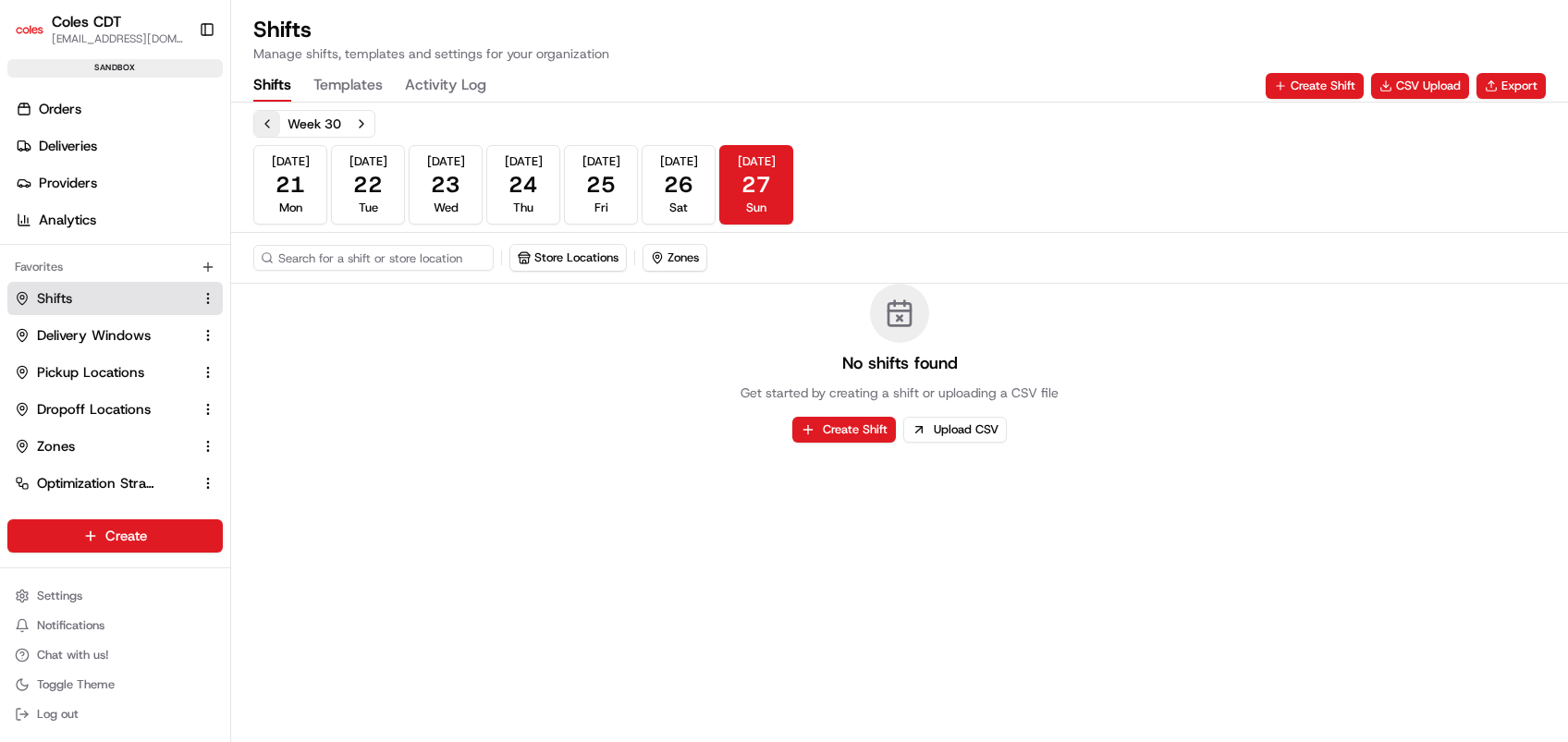 click at bounding box center [267, 124] 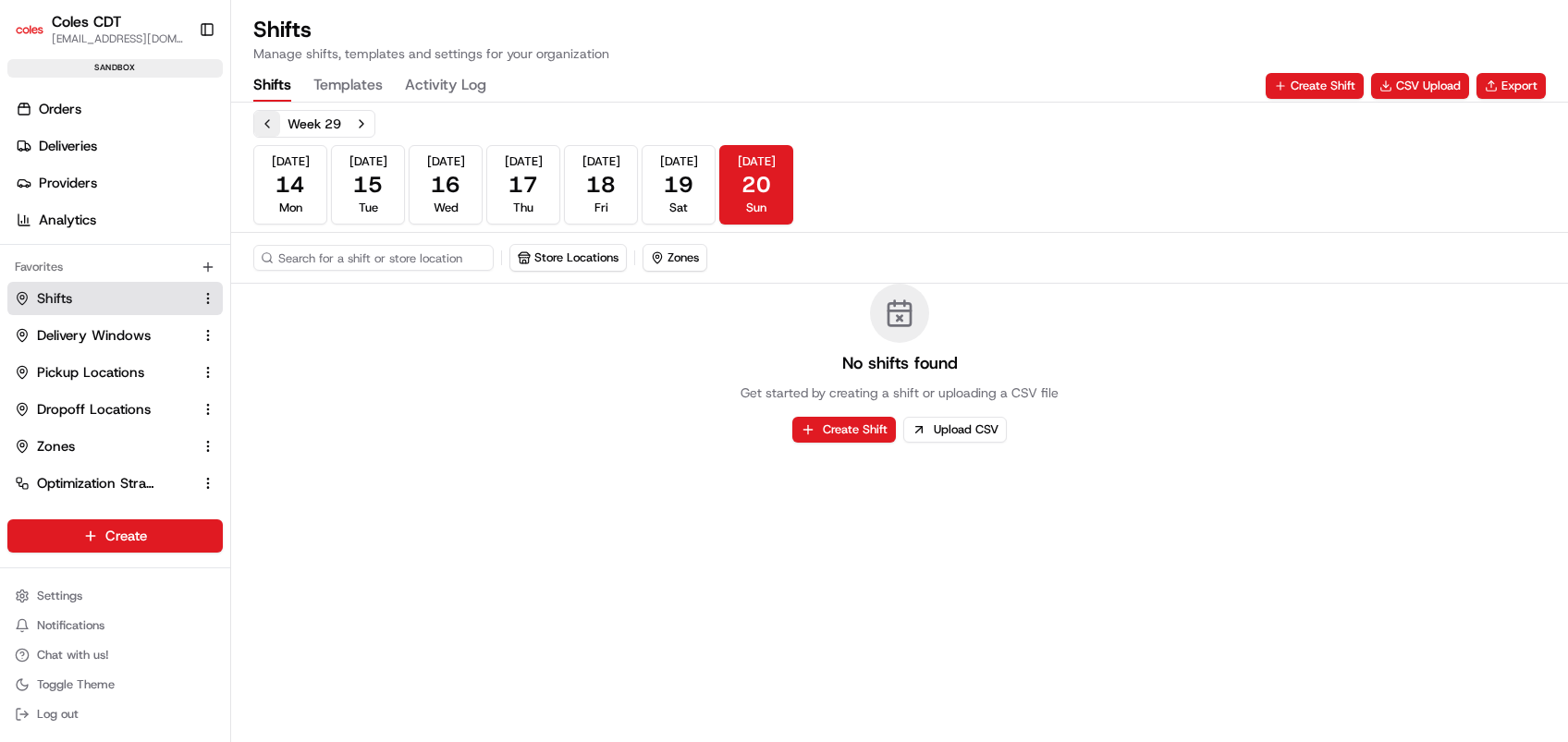 click at bounding box center (267, 124) 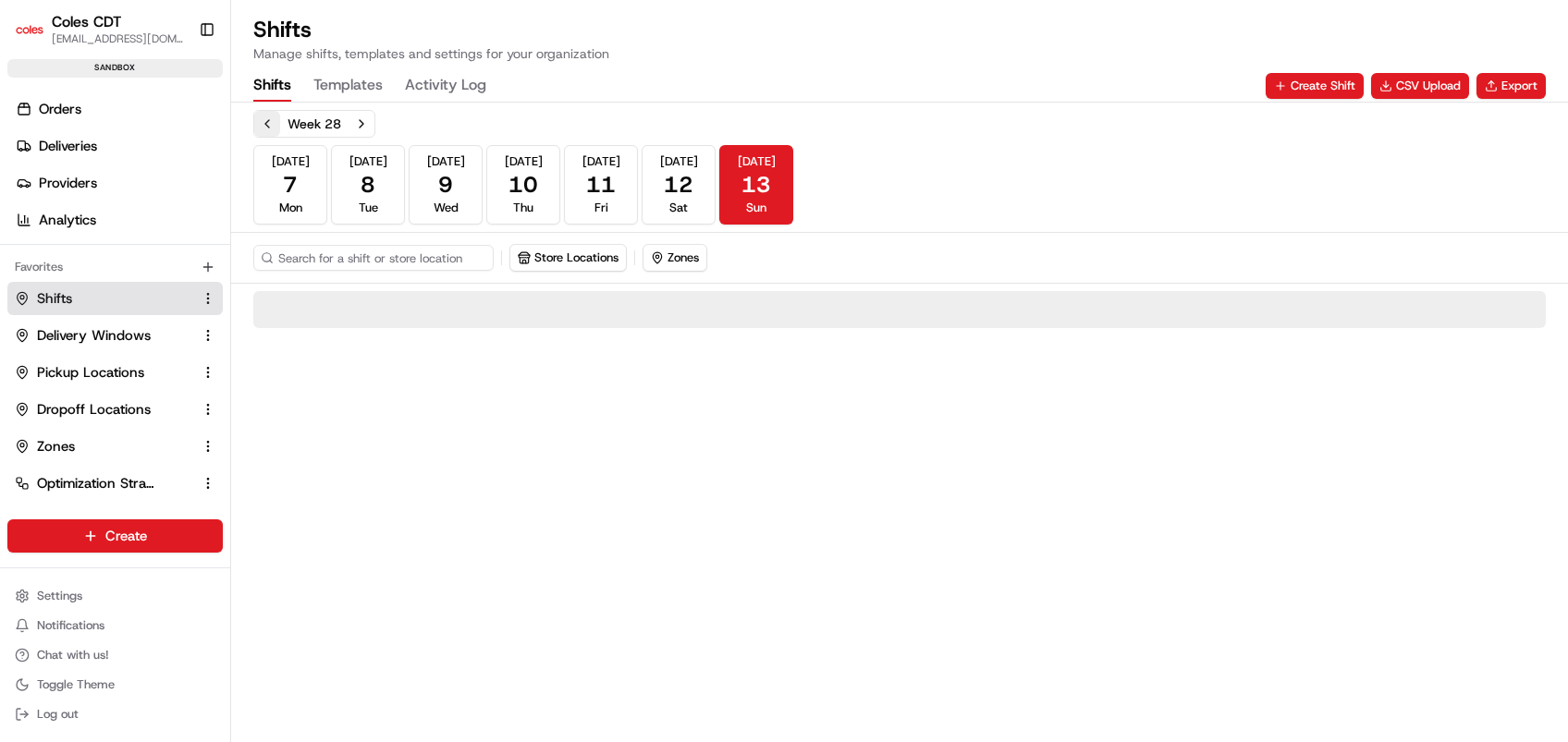 click at bounding box center [267, 124] 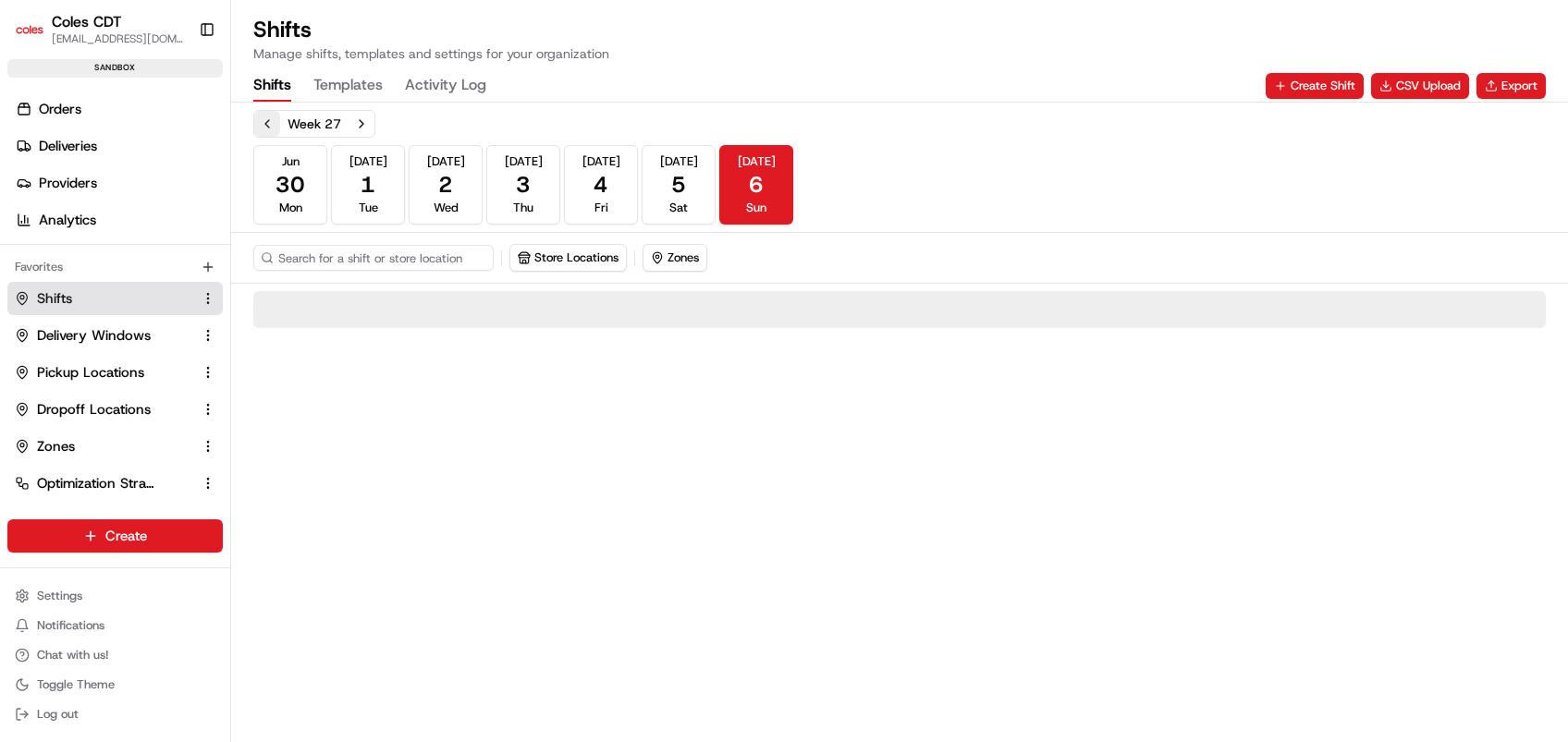 click at bounding box center (267, 124) 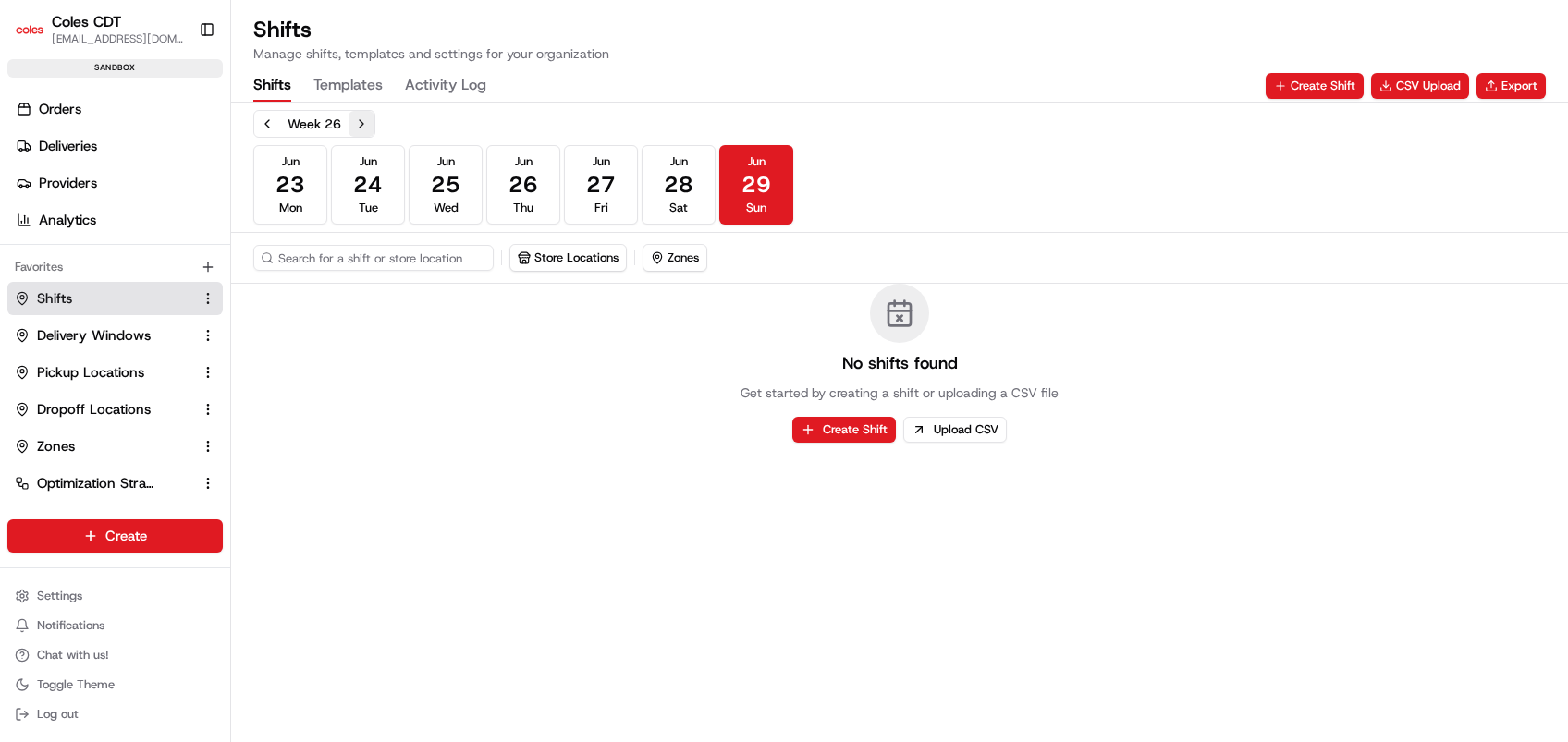 click at bounding box center (361, 124) 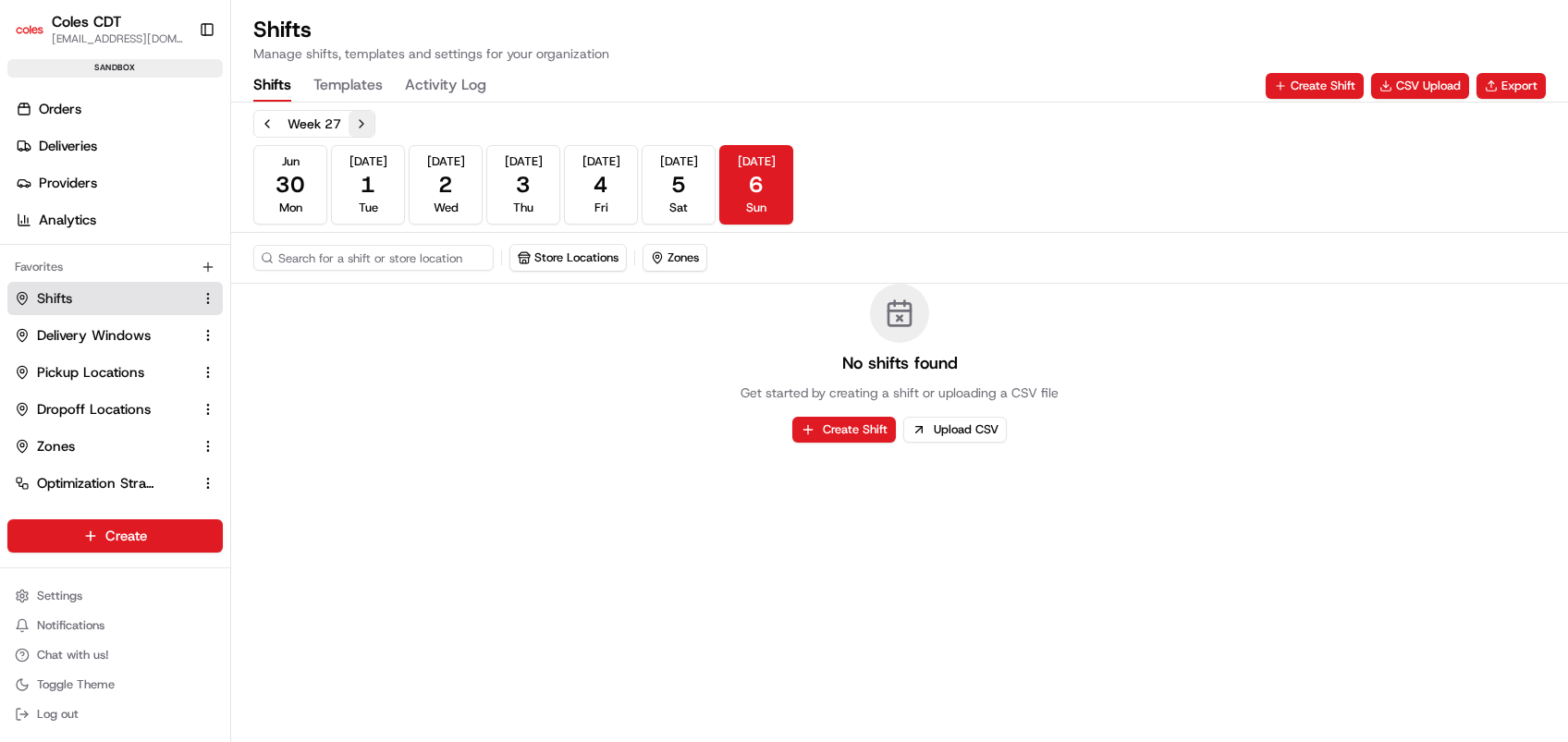 click at bounding box center (361, 124) 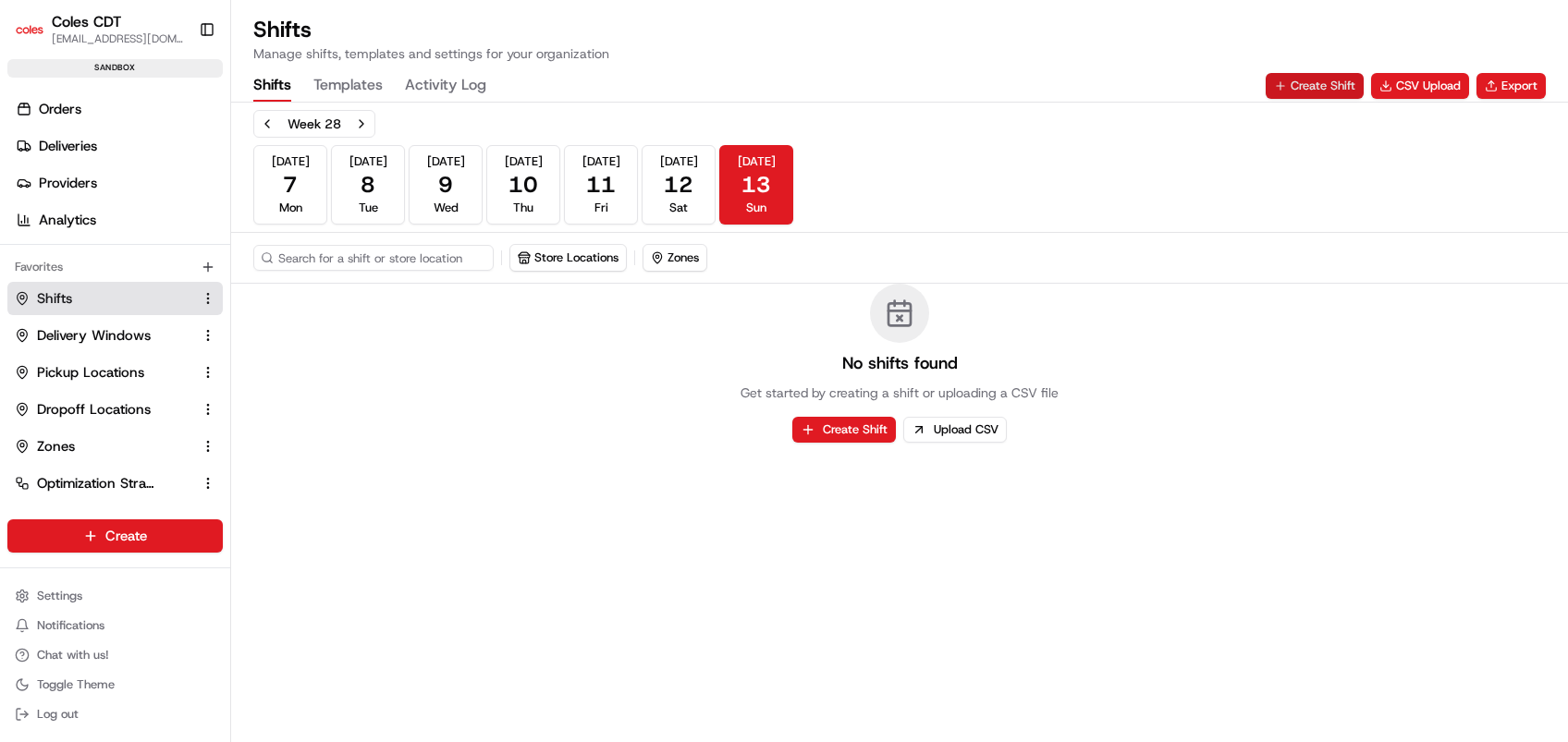 click on "Create Shift" at bounding box center [1315, 86] 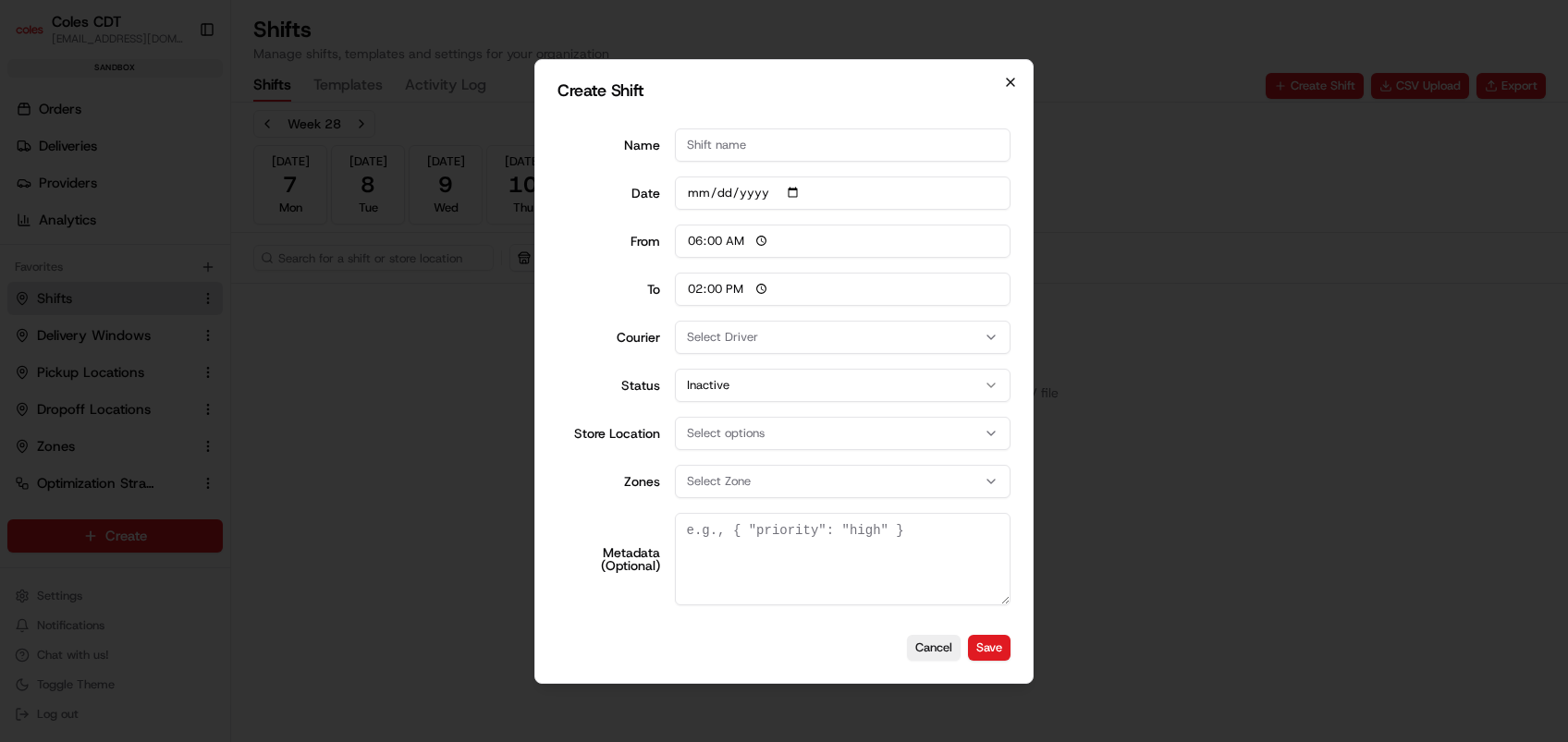 click 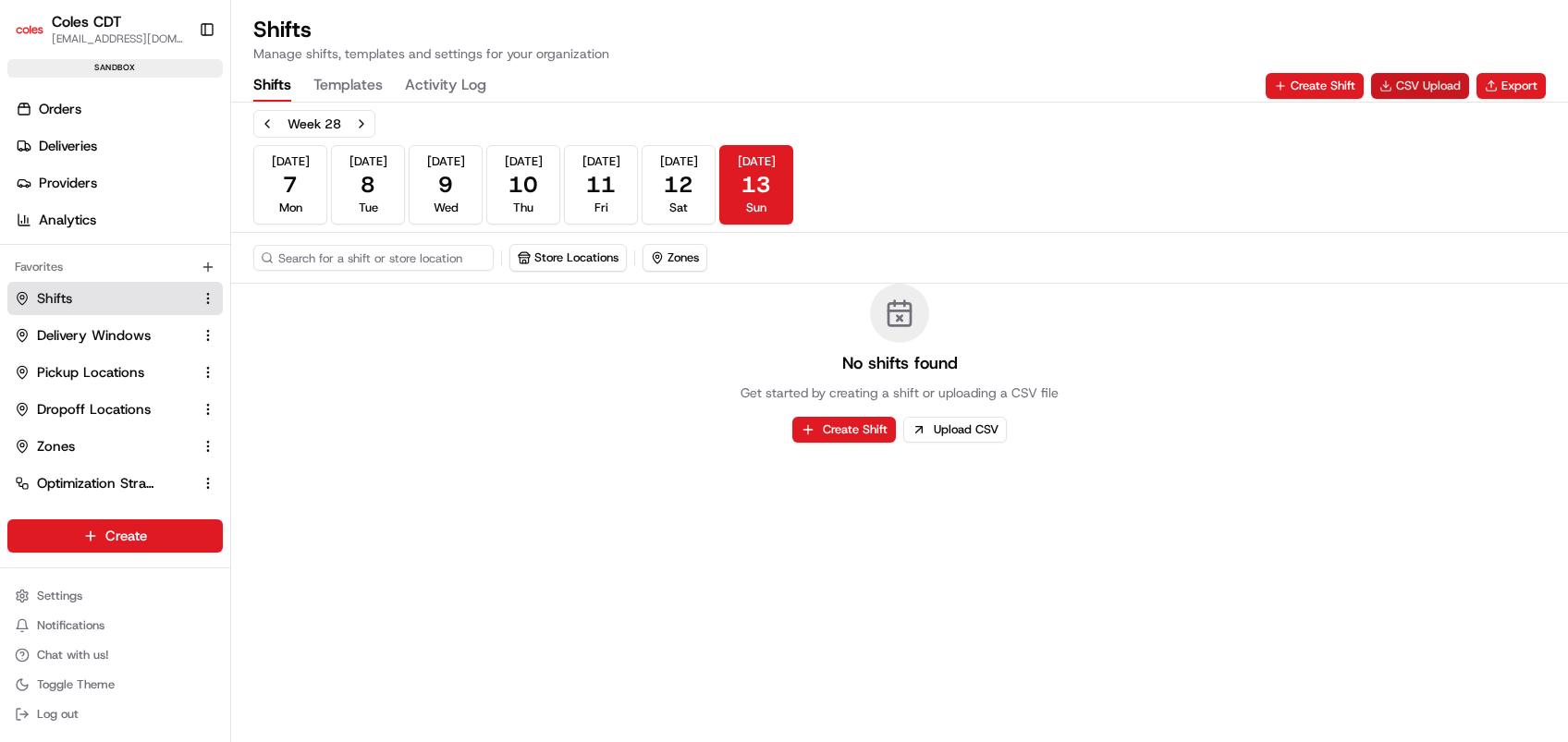 click on "CSV Upload" at bounding box center [1420, 86] 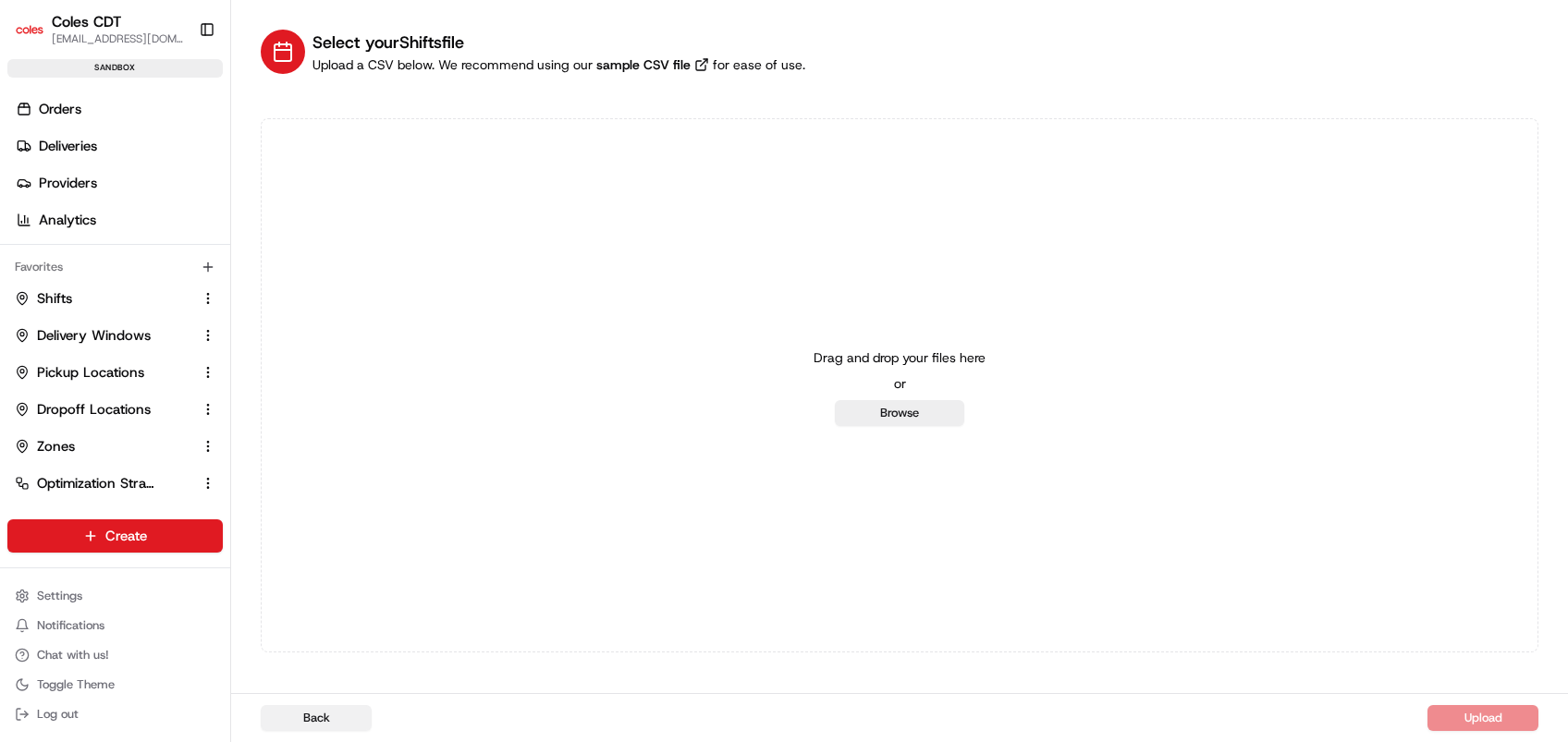 click on "Back" at bounding box center (316, 718) 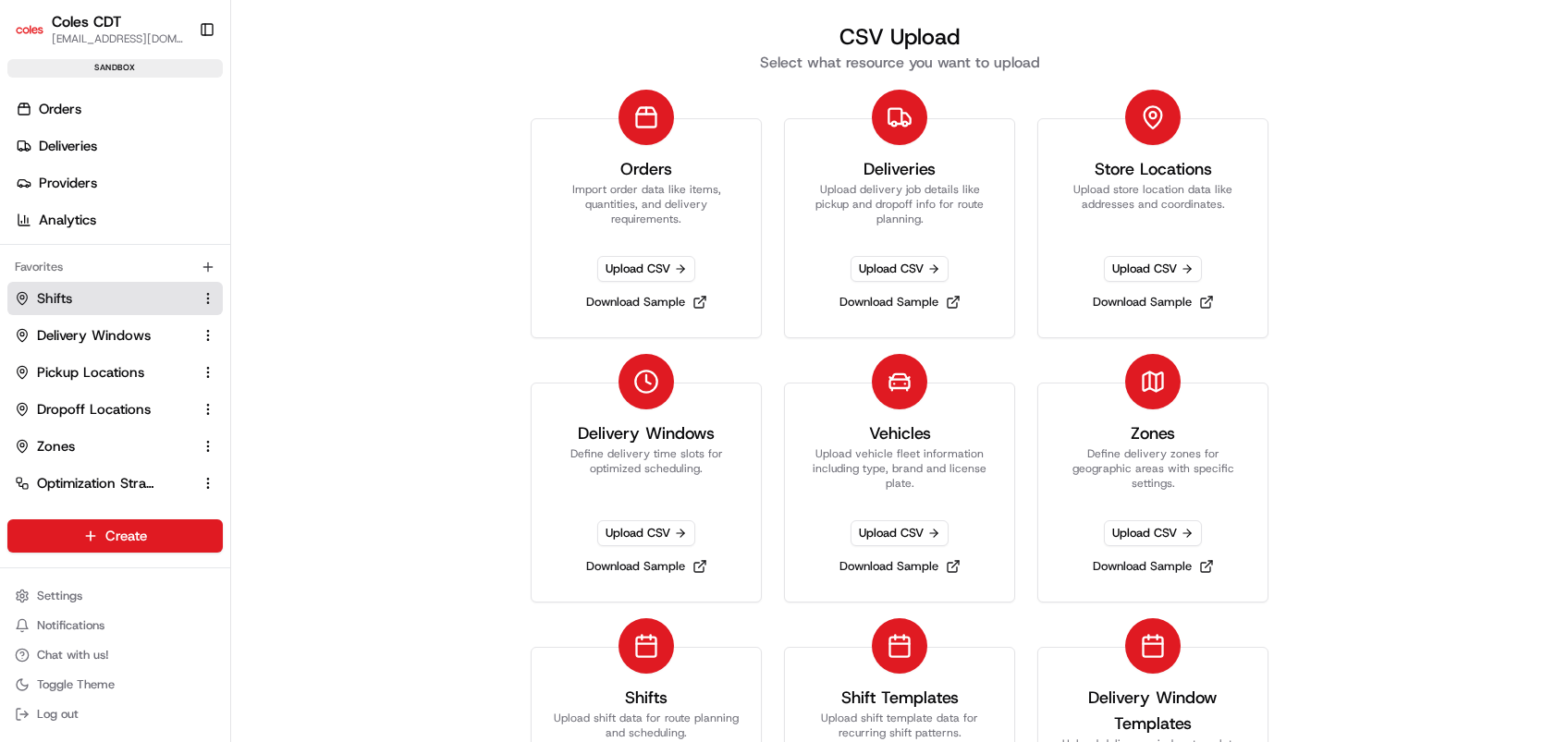 click on "Shifts" at bounding box center [55, 298] 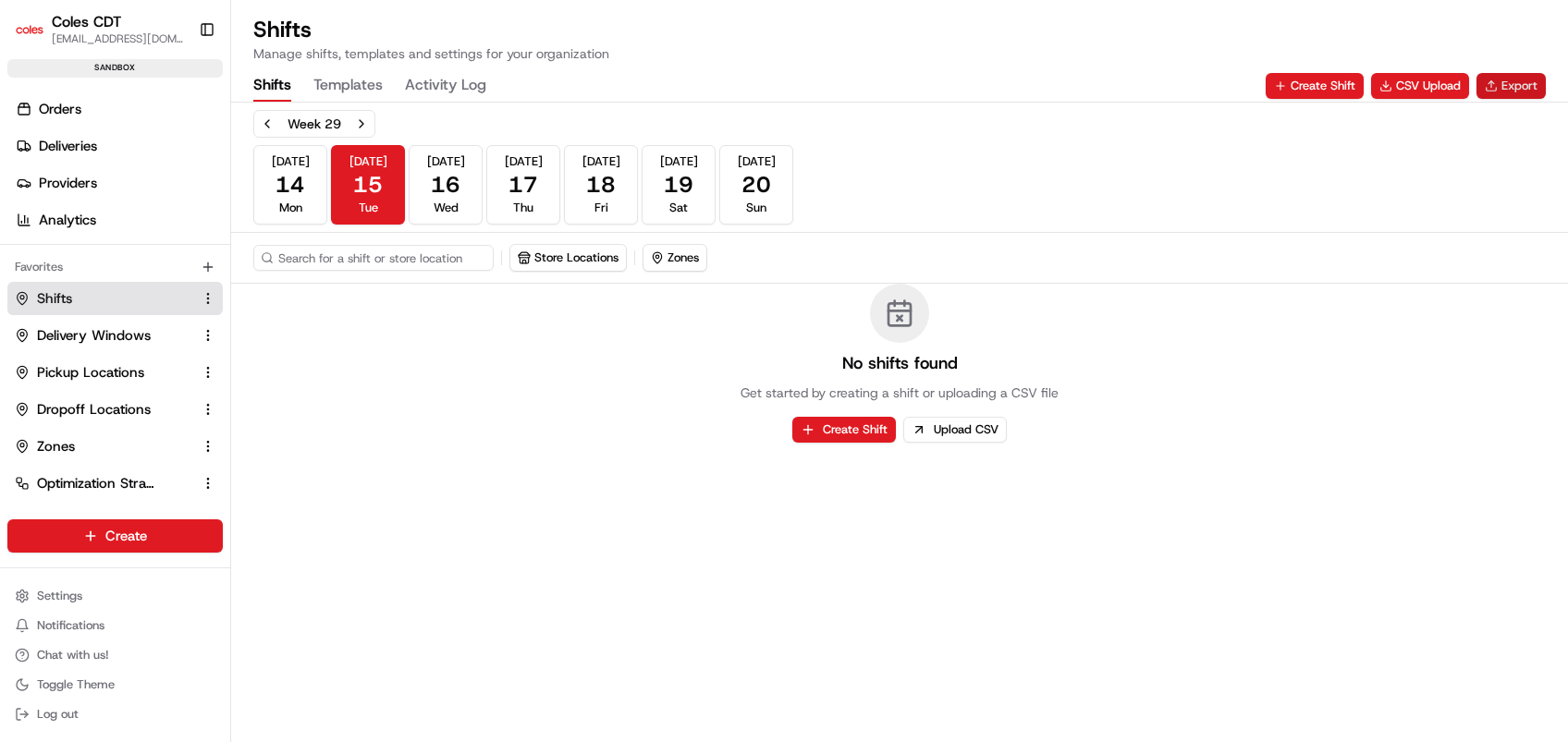 click on "Export" at bounding box center (1511, 86) 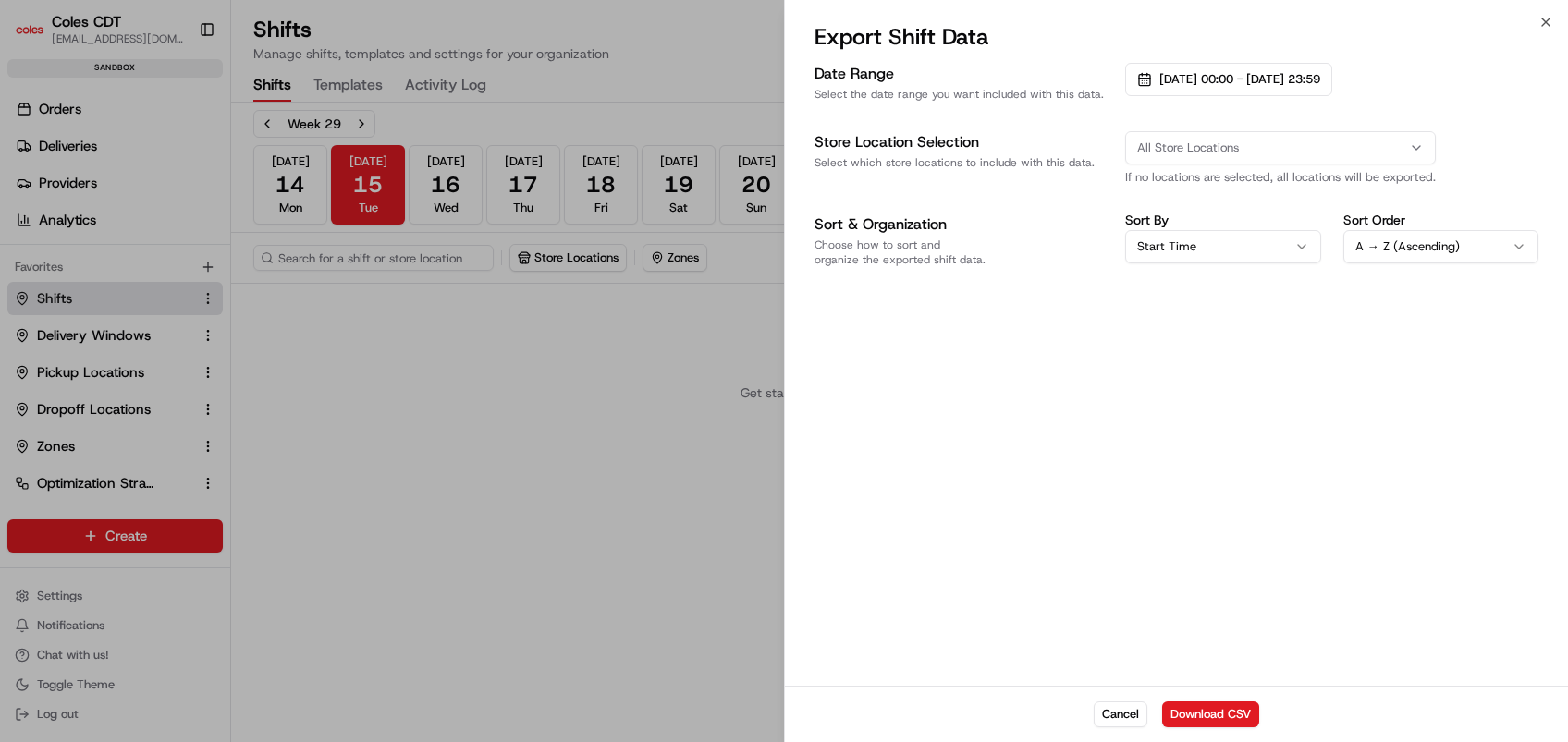 click on "All Store Locations" at bounding box center [1188, 148] 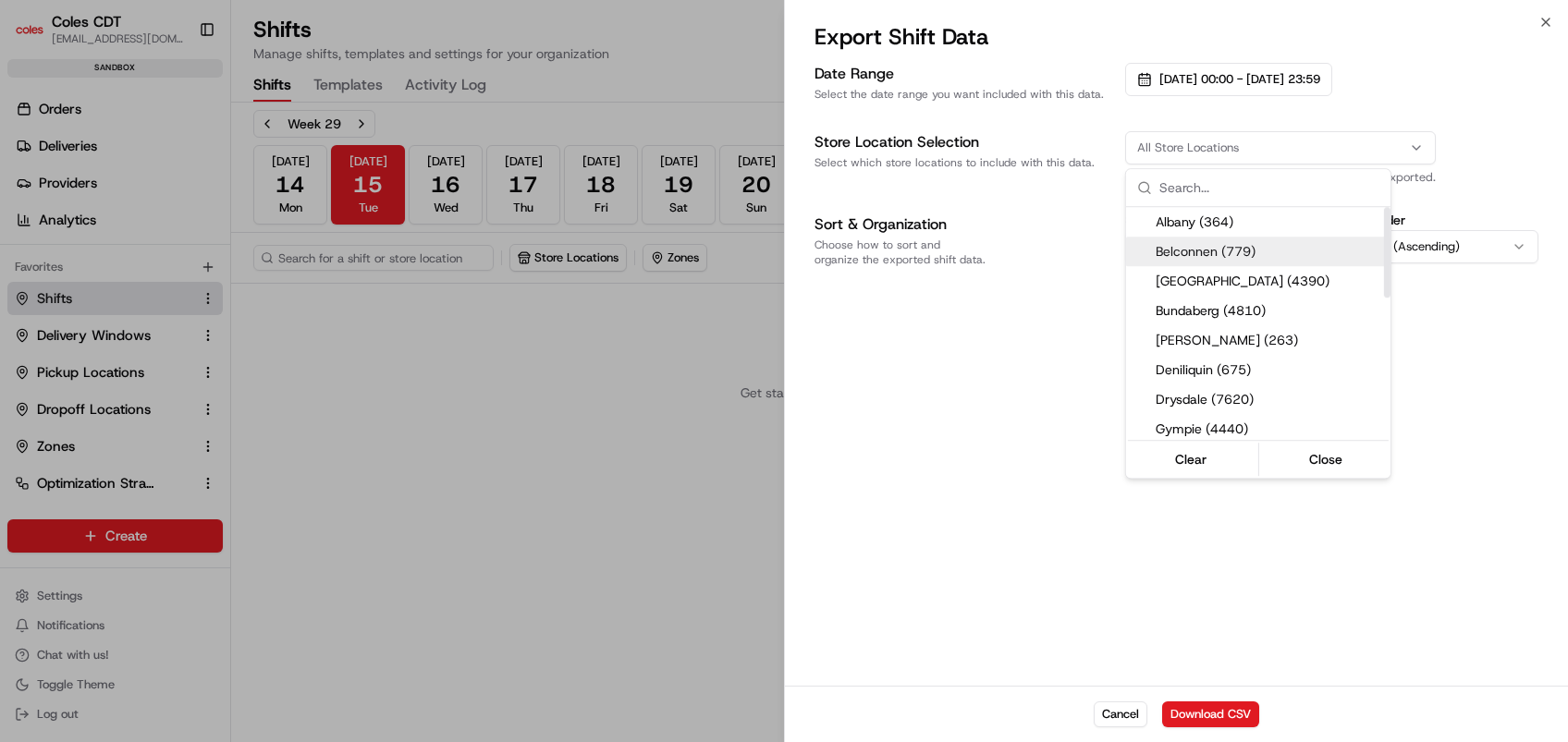 click on "Coles CDT [EMAIL_ADDRESS][DOMAIN_NAME] Toggle Sidebar sandbox Orders Deliveries Providers Analytics Favorites Shifts Delivery Windows Pickup Locations Dropoff Locations Zones Optimization Strategy Main Menu Members & Organization Organization Users Roles Preferences Customization Tracking Orchestration Automations Dispatch Strategy Optimization Strategy Locations Pickup Locations Dropoff Locations Zones Shifts Delivery Windows Billing Billing Refund Requests Integrations Notification Triggers Webhooks API Keys Request Logs Create Settings Notifications Chat with us! Toggle Theme Log out Shifts Manage shifts, templates and settings for your organization Shifts Templates Activity Log  Create Shift  CSV Upload  Export Week [DATE] [DATE] [DATE] [DATE] [DATE] [DATE] [DATE] Sun Store Locations Zones No shifts found Get started by creating a shift or uploading a CSV file Create Shift Upload CSV
Close Date Range" at bounding box center (784, 371) 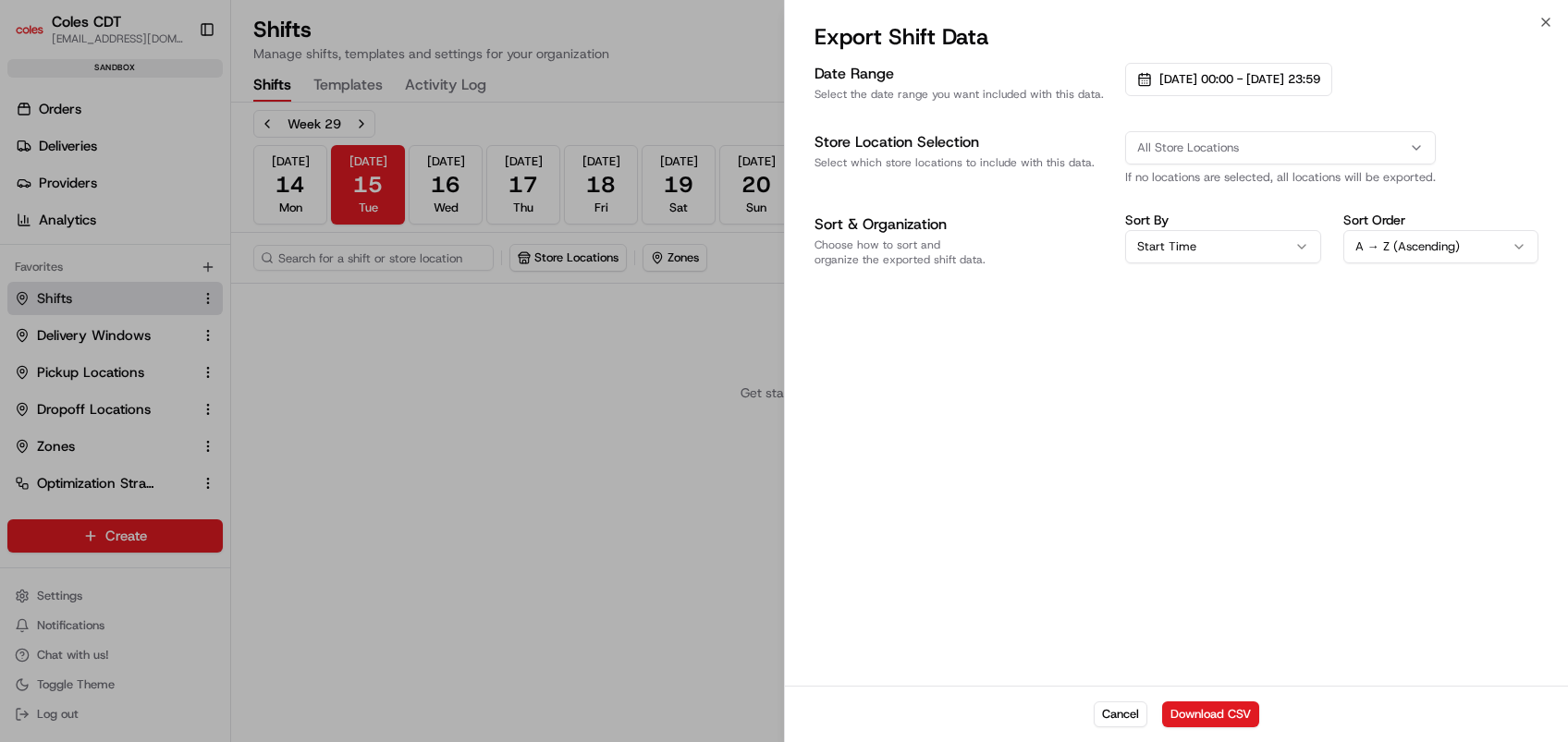click on "All Store Locations" at bounding box center (1280, 148) 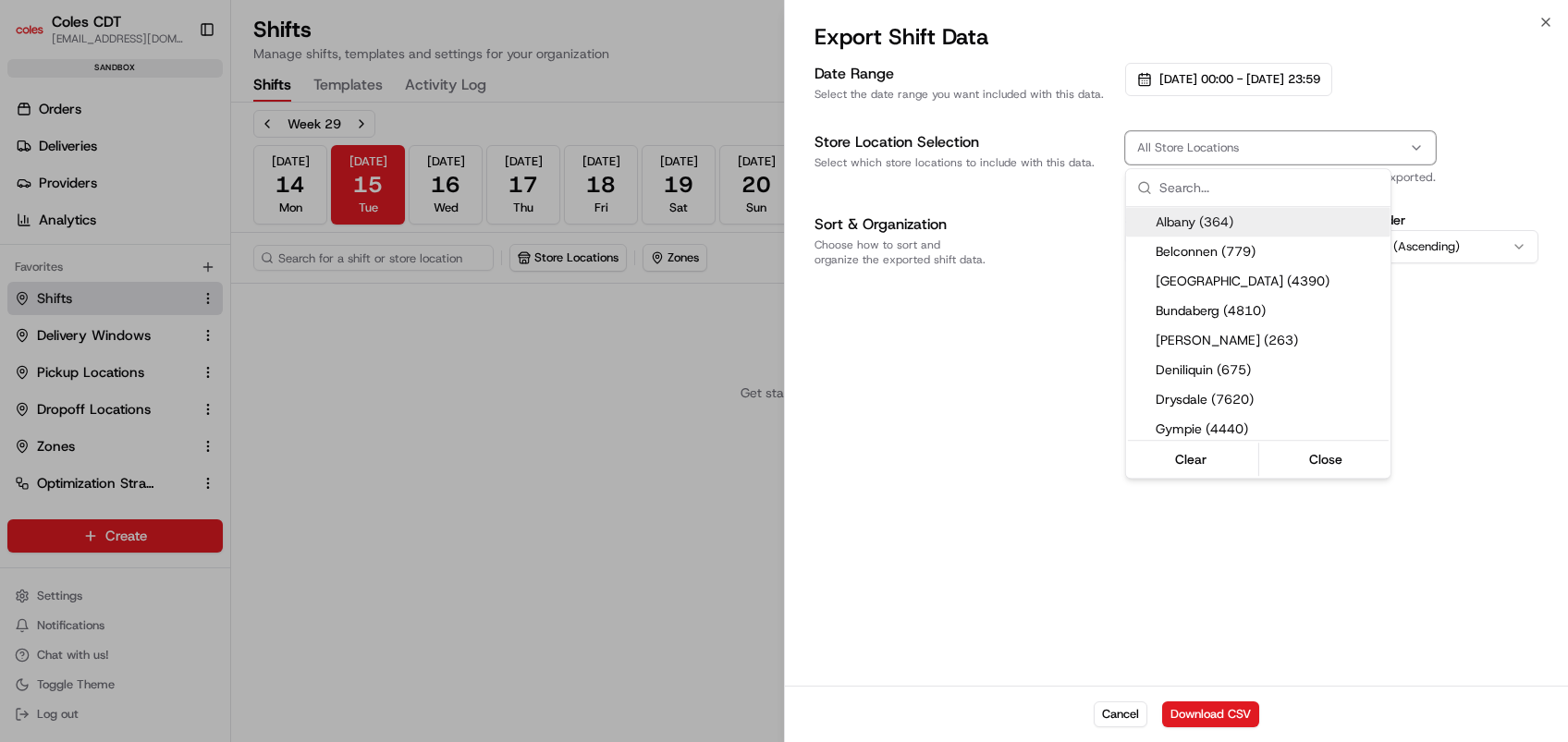 click on "Coles CDT [EMAIL_ADDRESS][DOMAIN_NAME] Toggle Sidebar sandbox Orders Deliveries Providers Analytics Favorites Shifts Delivery Windows Pickup Locations Dropoff Locations Zones Optimization Strategy Main Menu Members & Organization Organization Users Roles Preferences Customization Tracking Orchestration Automations Dispatch Strategy Optimization Strategy Locations Pickup Locations Dropoff Locations Zones Shifts Delivery Windows Billing Billing Refund Requests Integrations Notification Triggers Webhooks API Keys Request Logs Create Settings Notifications Chat with us! Toggle Theme Log out Shifts Manage shifts, templates and settings for your organization Shifts Templates Activity Log  Create Shift  CSV Upload  Export Week [DATE] [DATE] [DATE] [DATE] [DATE] [DATE] [DATE] Sun Store Locations Zones No shifts found Get started by creating a shift or uploading a CSV file Create Shift Upload CSV
Close Date Range" at bounding box center [784, 371] 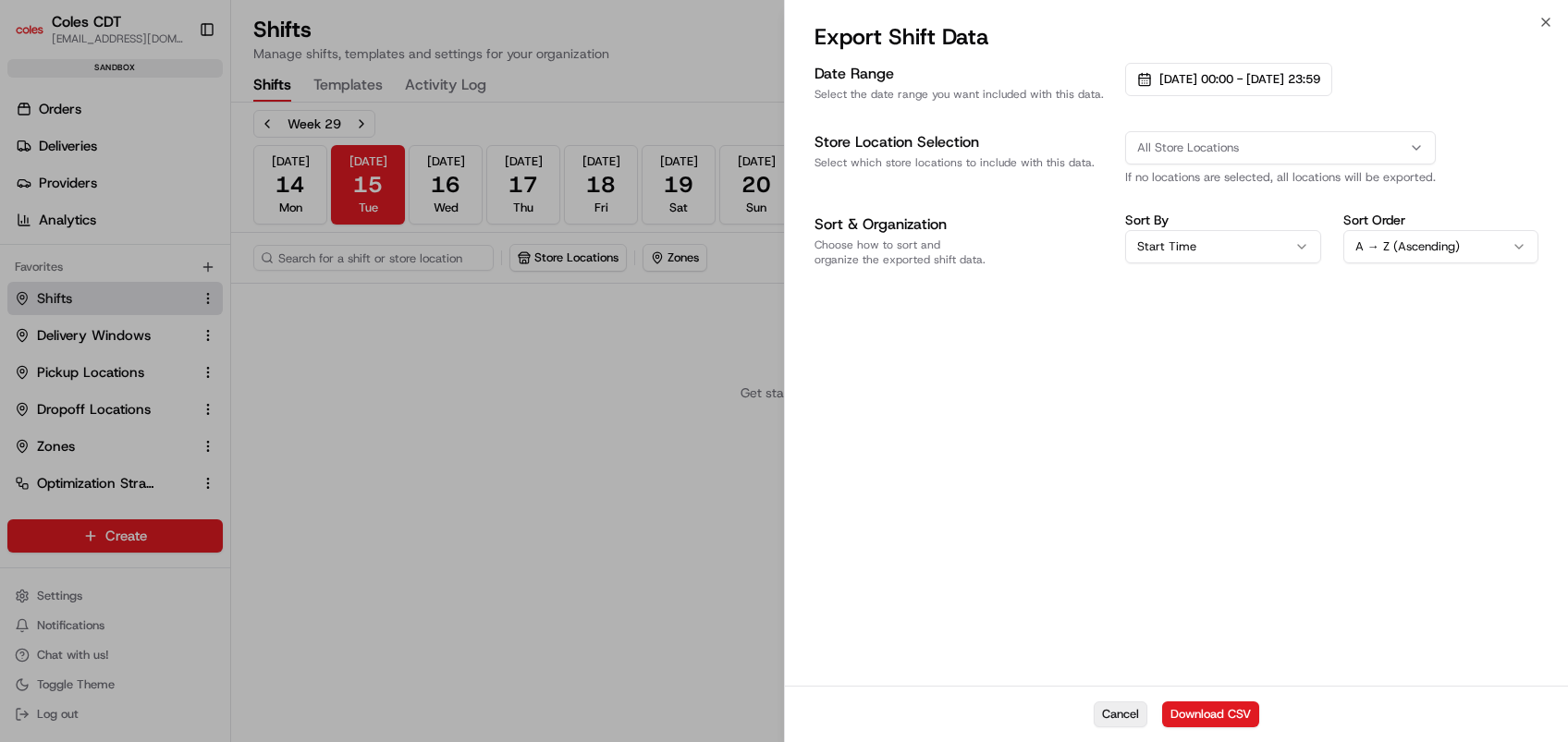 click on "Cancel" at bounding box center (1121, 714) 